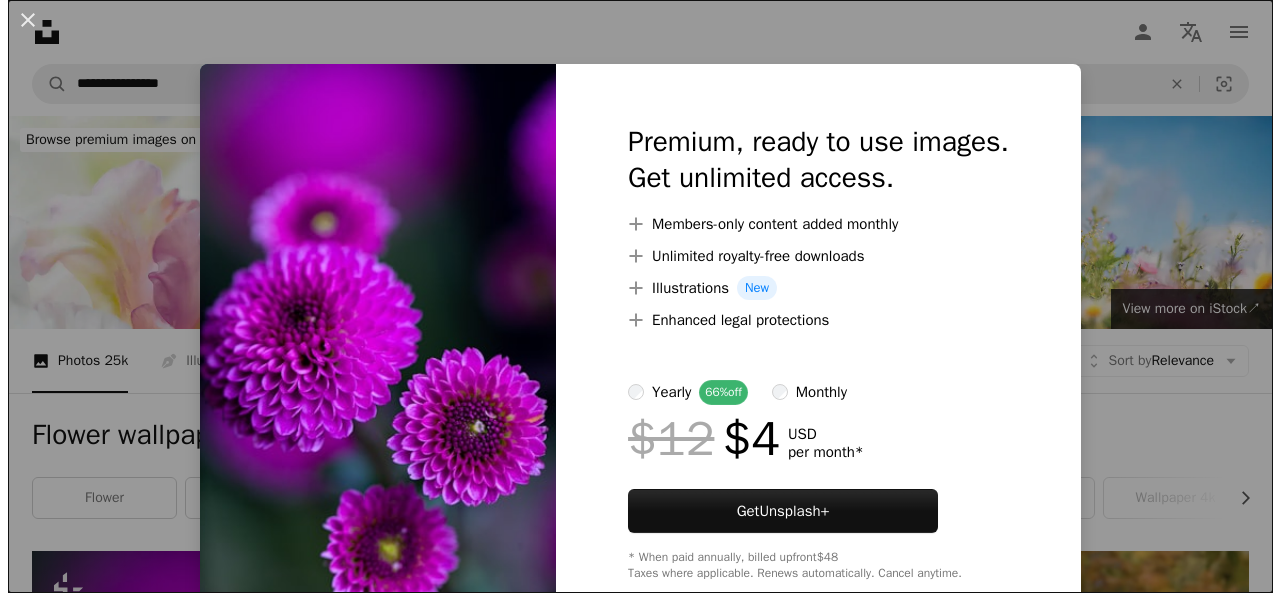 scroll, scrollTop: 600, scrollLeft: 0, axis: vertical 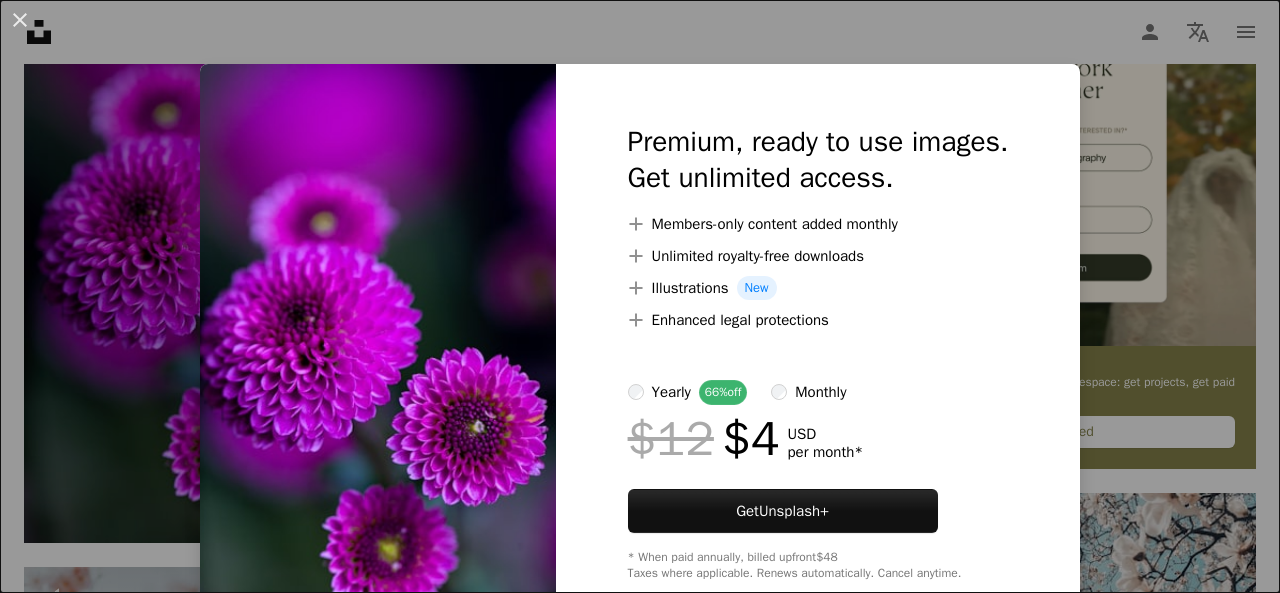 click at bounding box center [378, 352] 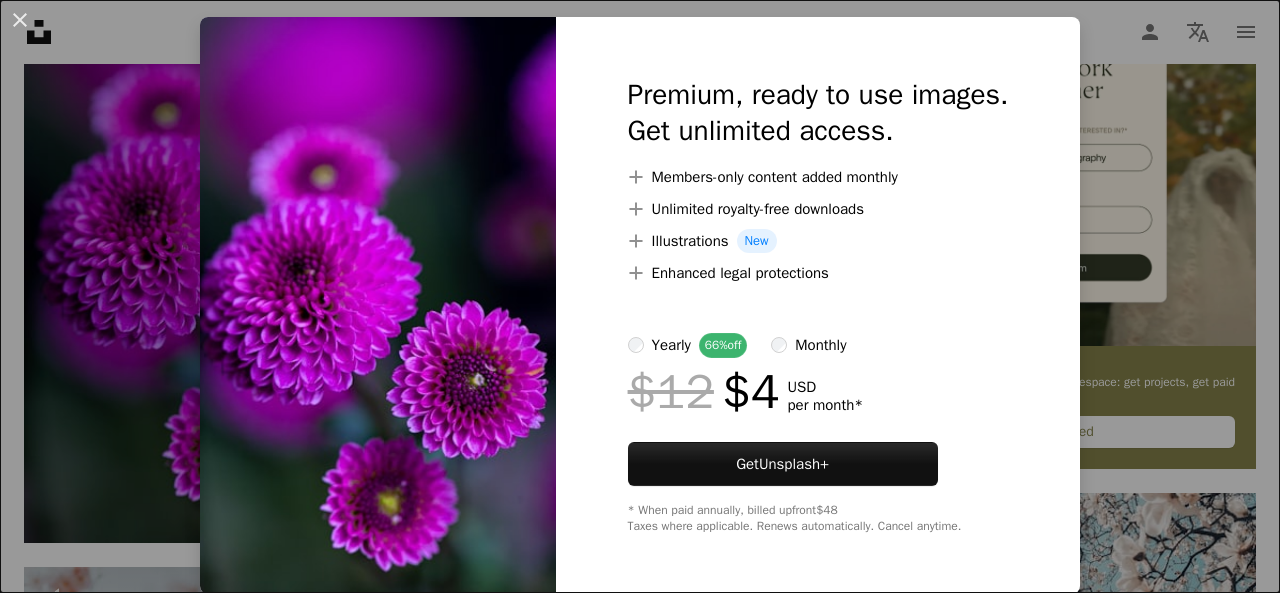 click on "An X shape Premium, ready to use images. Get unlimited access. A plus sign Members-only content added monthly A plus sign Unlimited royalty-free downloads A plus sign Illustrations  New A plus sign Enhanced legal protections yearly 66%  off monthly $12   $4 USD per month * Get  Unsplash+ * When paid annually, billed upfront  $48 Taxes where applicable. Renews automatically. Cancel anytime." at bounding box center (640, 296) 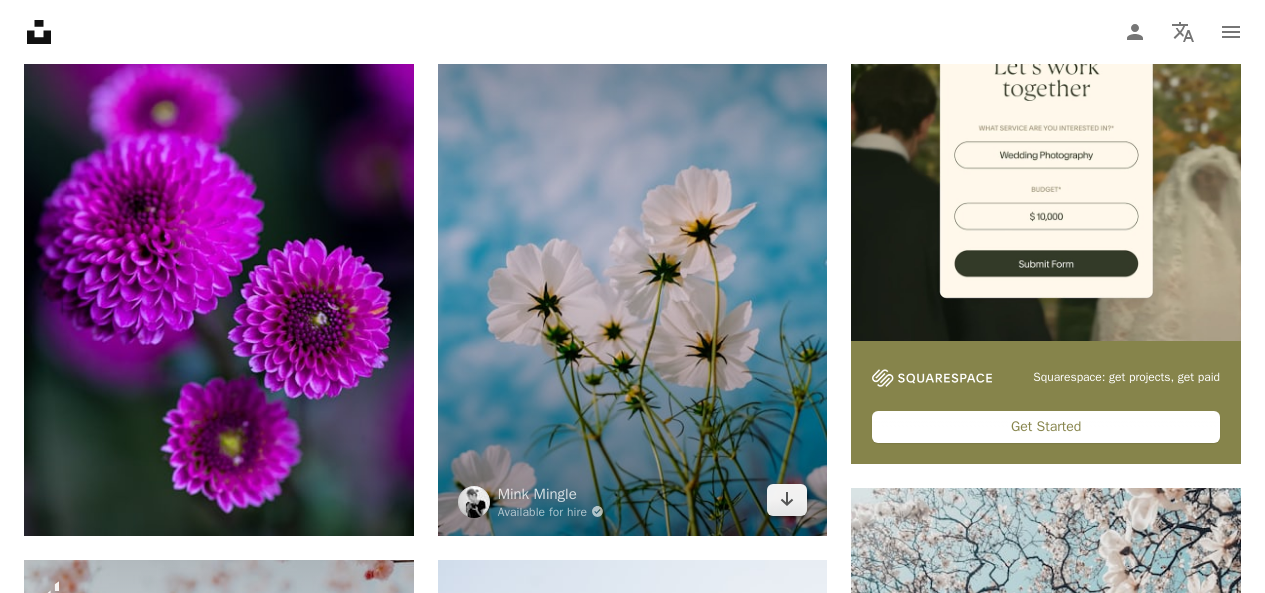 click at bounding box center (633, 243) 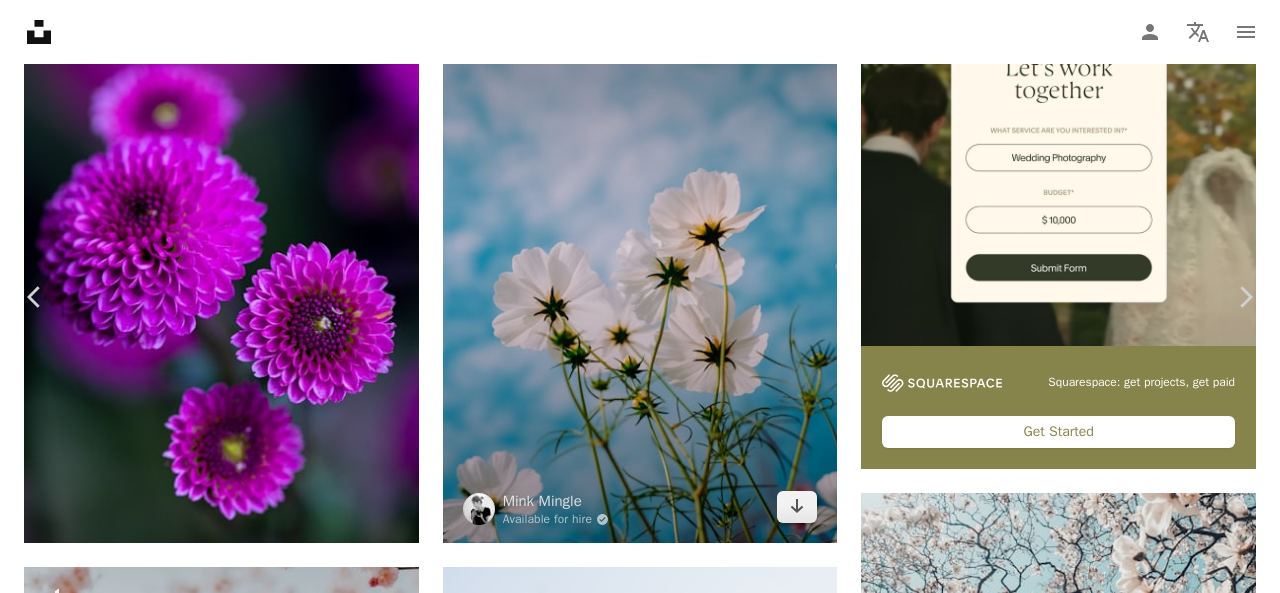 scroll, scrollTop: 375, scrollLeft: 0, axis: vertical 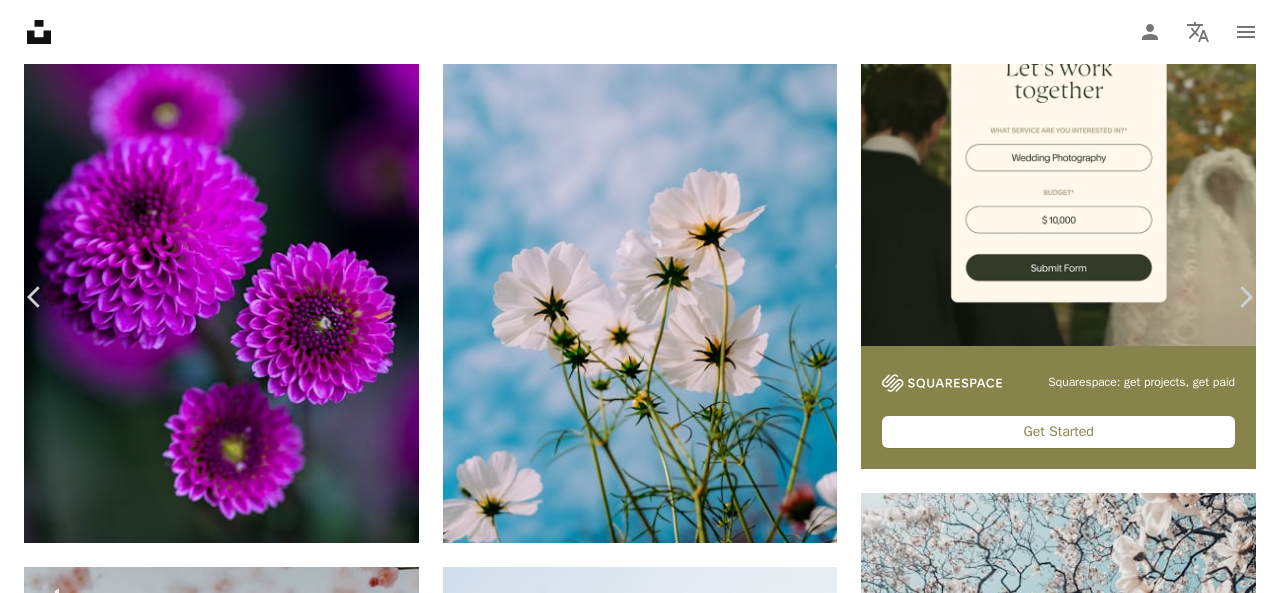 click at bounding box center [632, 5139] 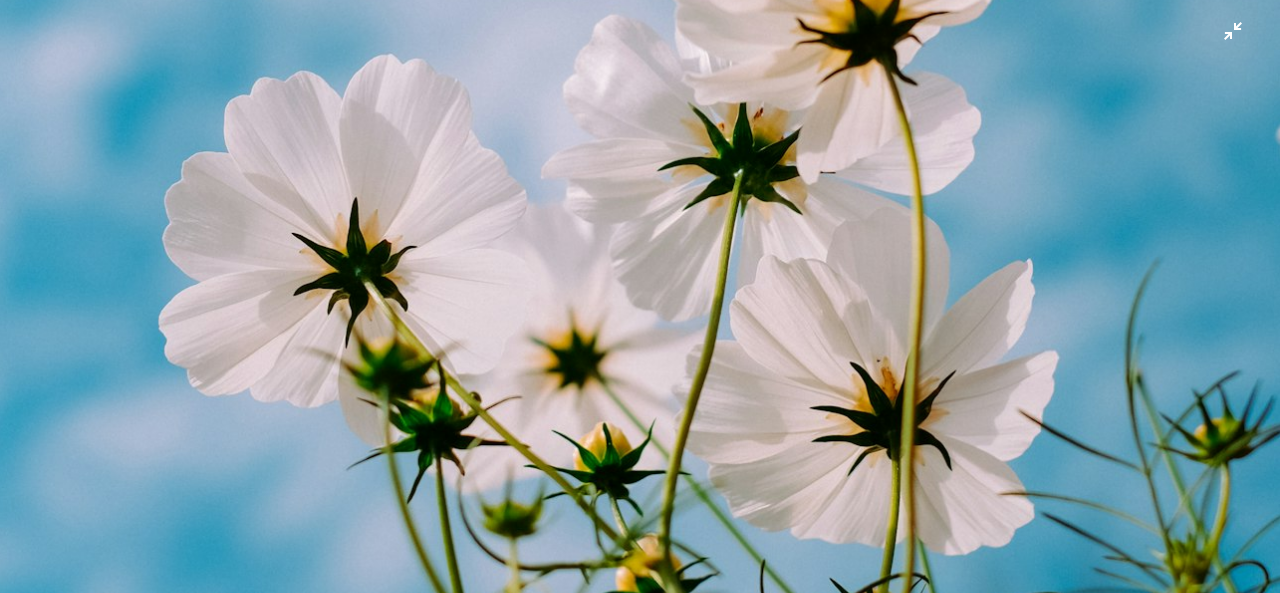 scroll, scrollTop: 783, scrollLeft: 0, axis: vertical 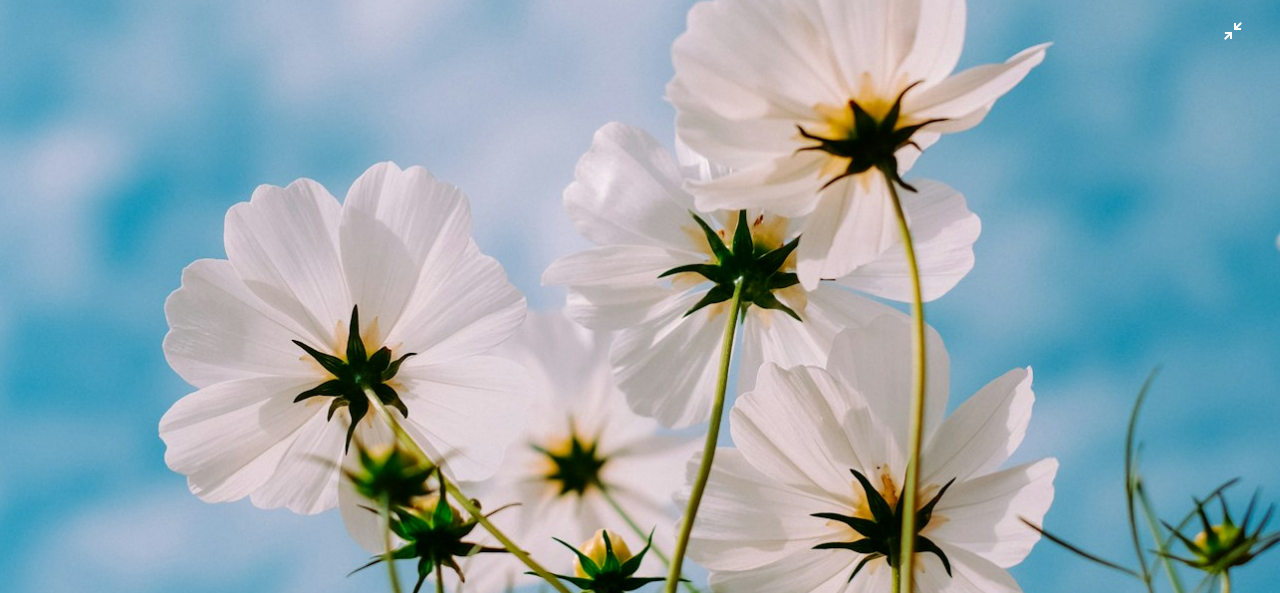 click at bounding box center [640, 178] 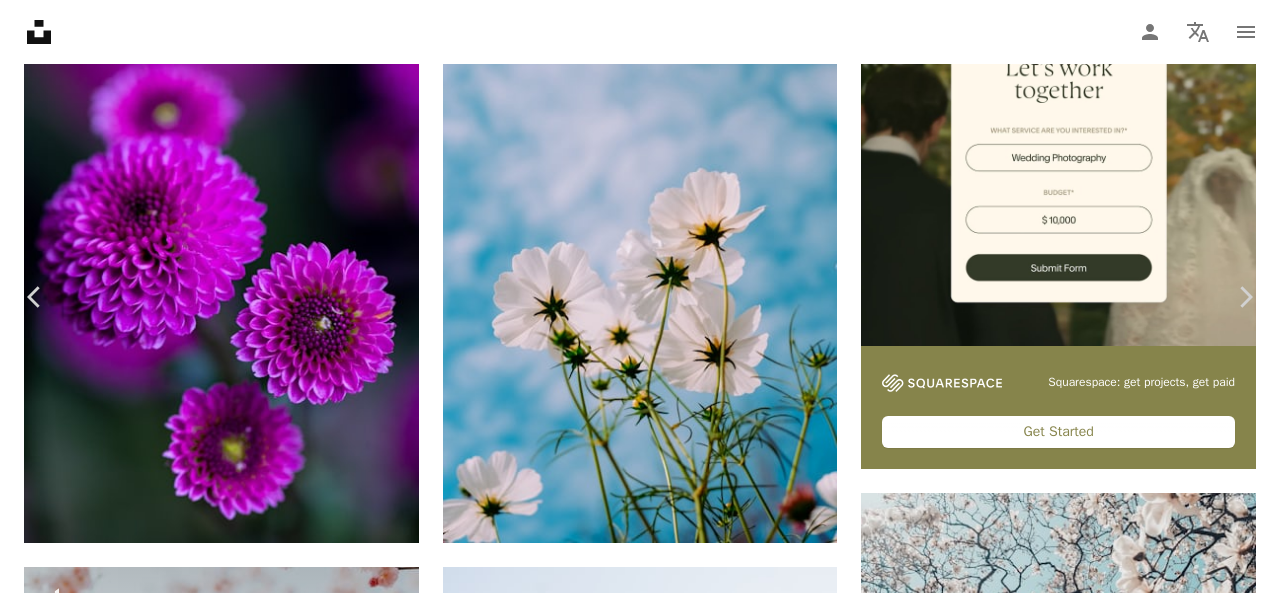 scroll, scrollTop: 88, scrollLeft: 0, axis: vertical 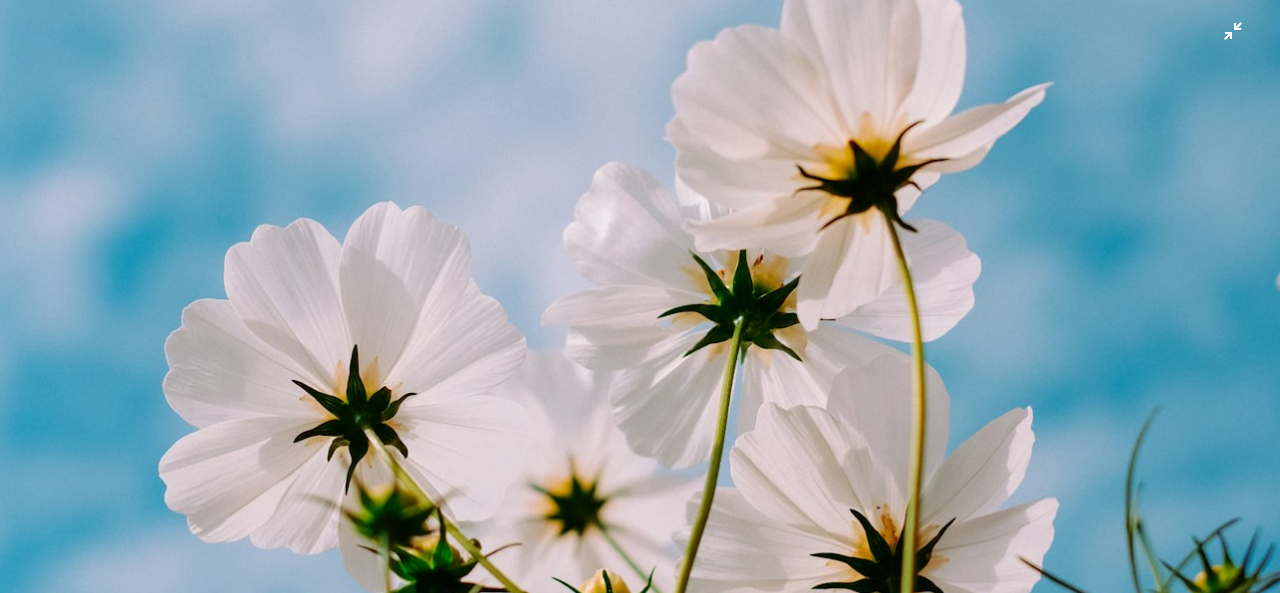 click at bounding box center [640, 218] 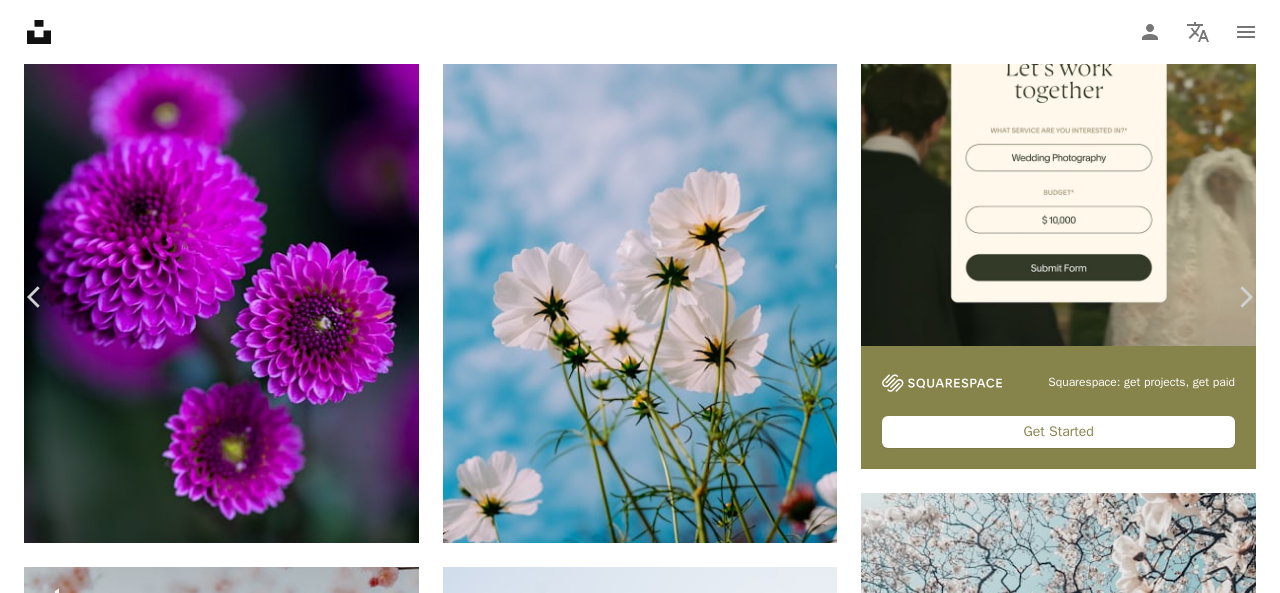 scroll, scrollTop: 4388, scrollLeft: 0, axis: vertical 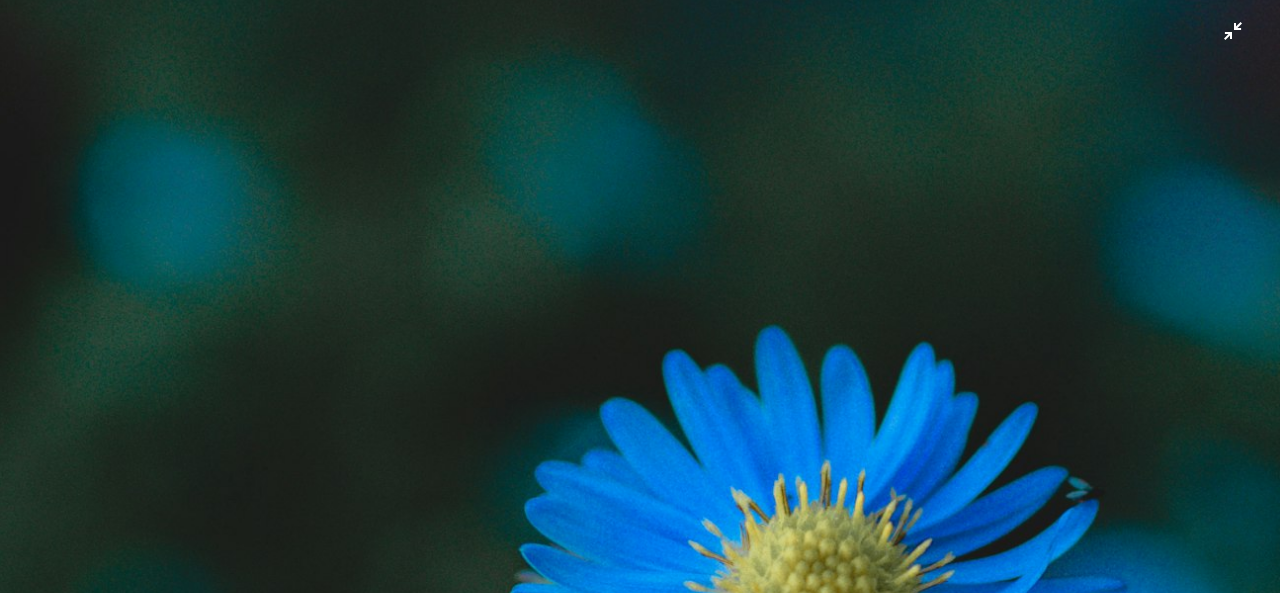click at bounding box center [640, 317] 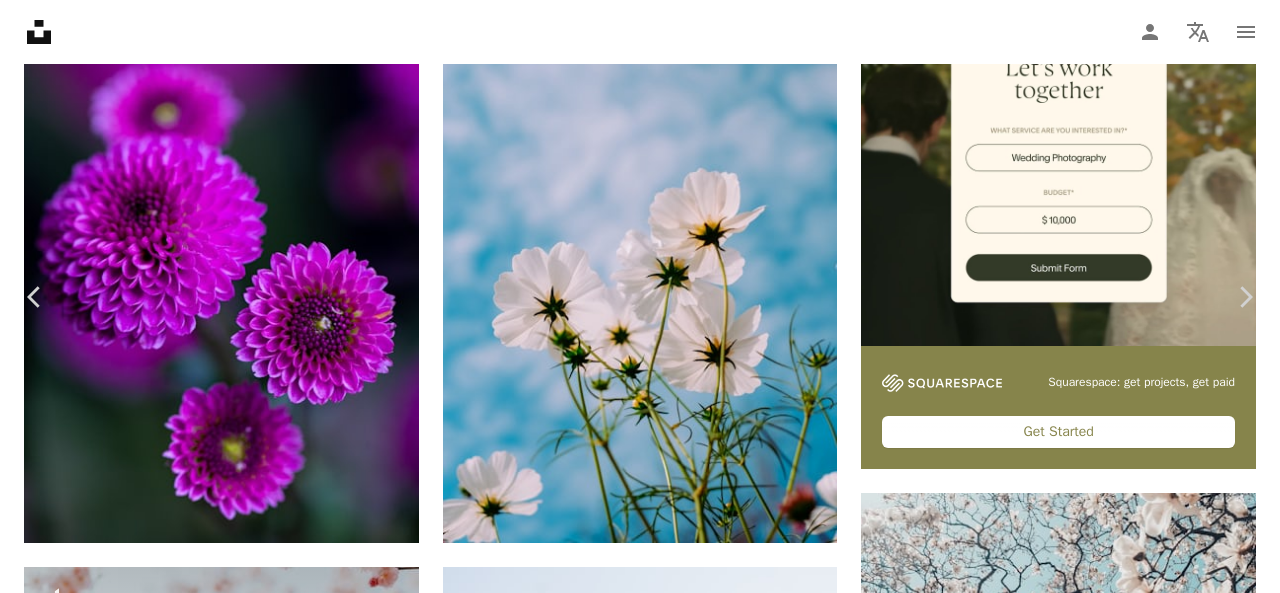 click at bounding box center [632, 8584] 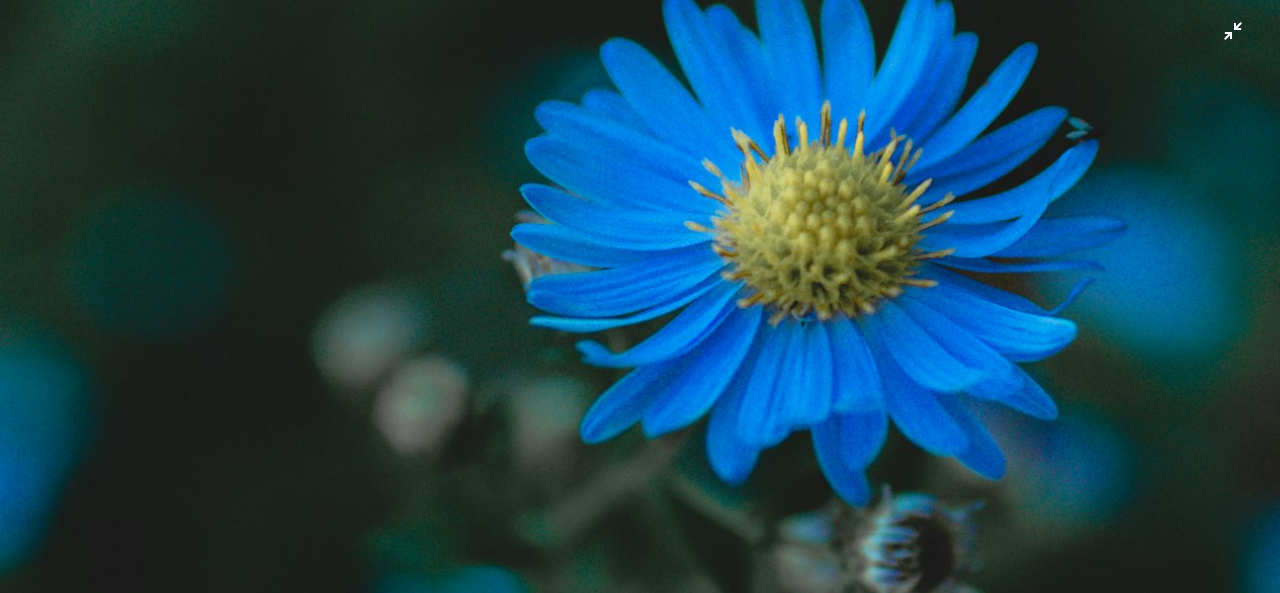 scroll, scrollTop: 919, scrollLeft: 0, axis: vertical 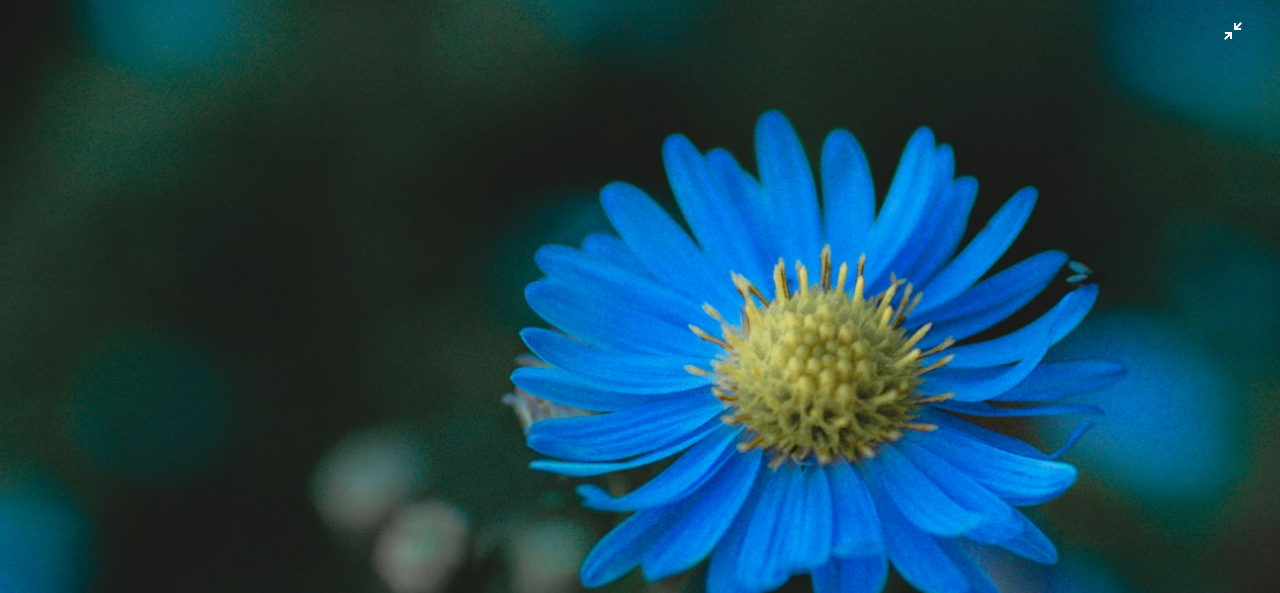 click at bounding box center (640, 101) 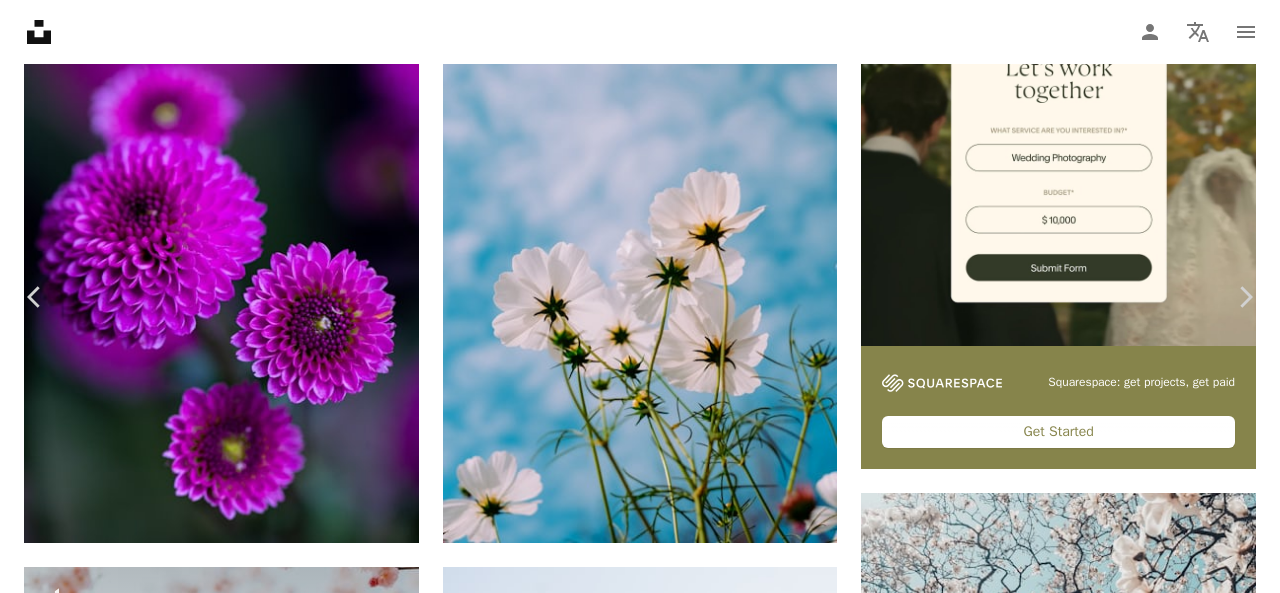 click at bounding box center [632, 8584] 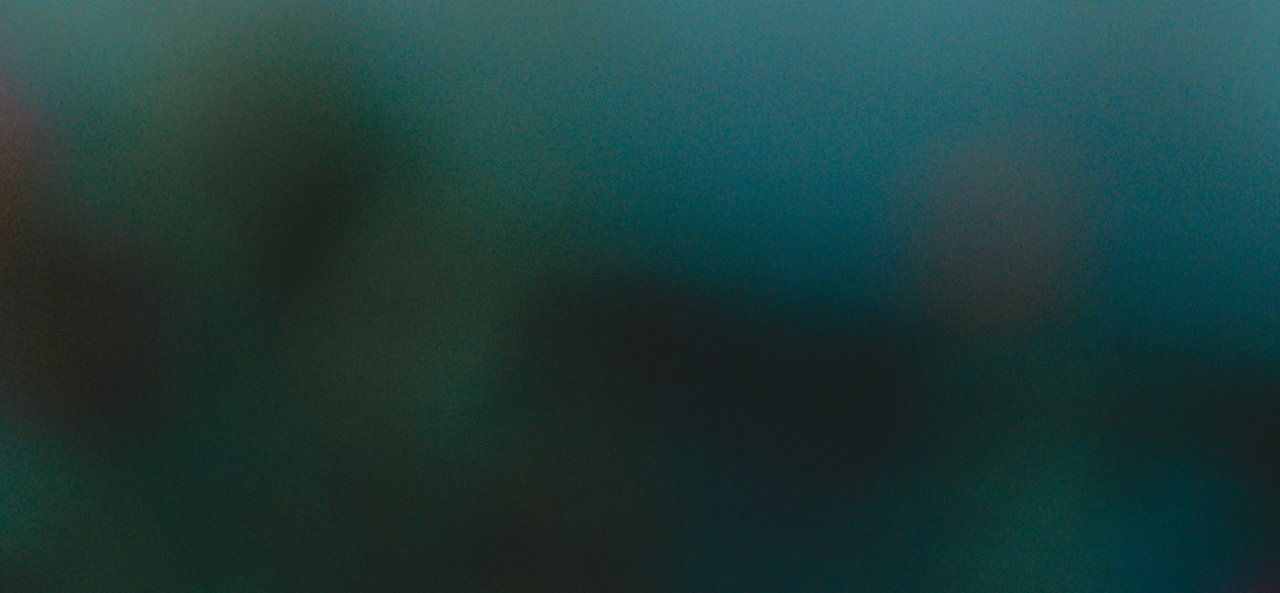 scroll, scrollTop: 619, scrollLeft: 0, axis: vertical 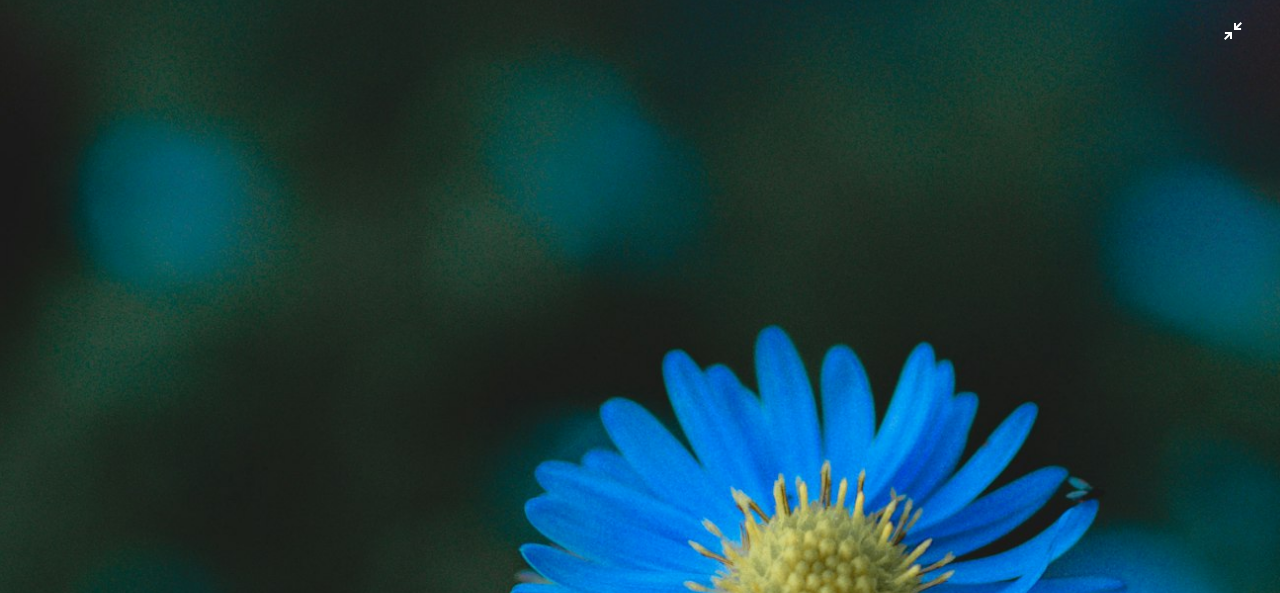 click at bounding box center [640, 317] 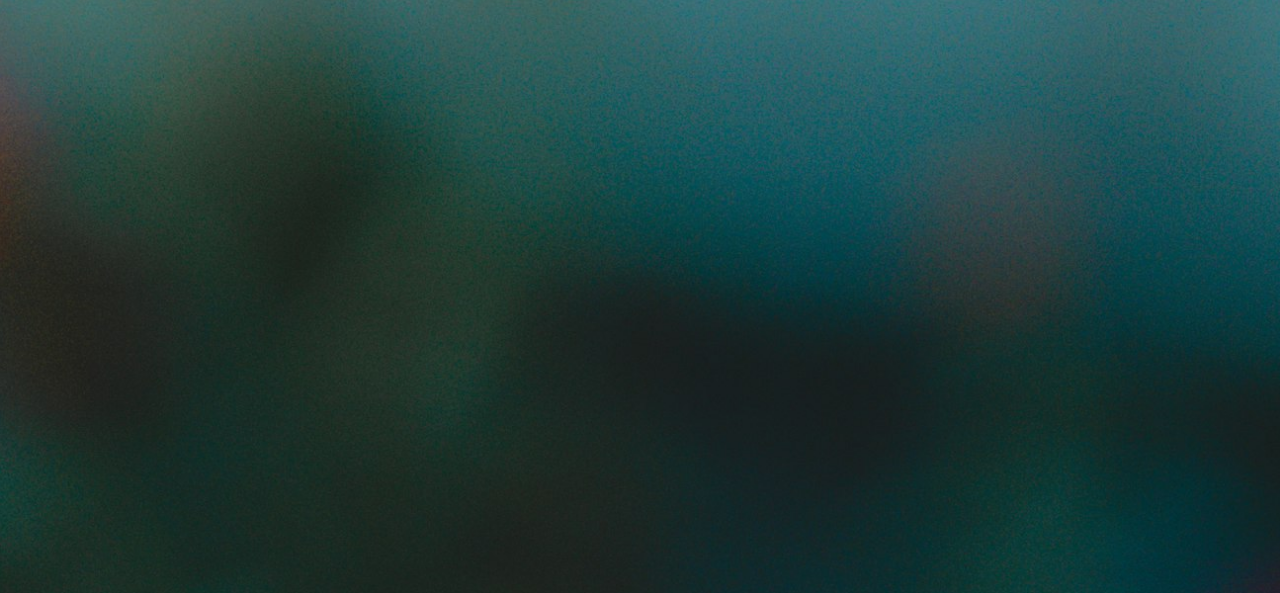 click at bounding box center (640, 936) 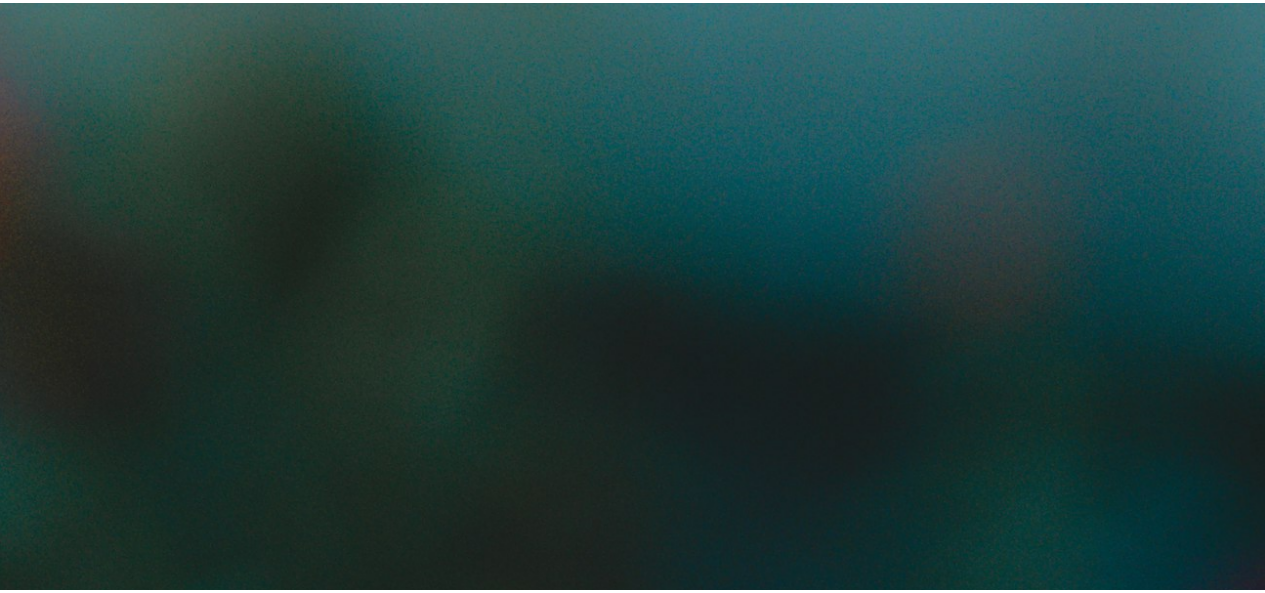 scroll, scrollTop: 0, scrollLeft: 0, axis: both 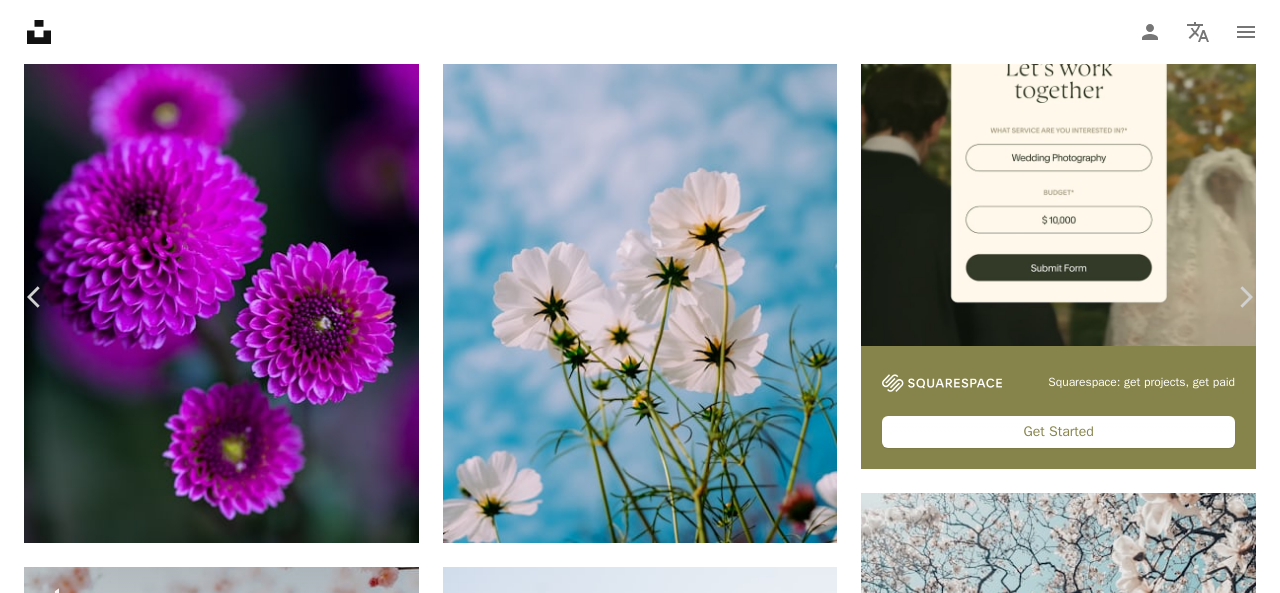 click on "An X shape Chevron left Chevron right [FIRST] [LAST] [USERNAME] Available for hire A checkmark inside of a circle A heart A plus sign Download free Chevron down Zoom in Views 5,880 Downloads 52 A forward-right arrow Share Info icon Info More Actions Blue Magic Calendar outlined Published on [MONTH] [DAY], [YEAR] Camera NIKON CORPORATION, NIKON D5100 Safety Free to use under the Unsplash License flowers blue lightroom pretty flower photo plant photography blossom daisy daisies pollen aster anther HD Wallpapers Browse premium related images on iStock | Save 20% with code UNSPLASH20 View more on iStock ↗ Related images A heart A plus sign [FIRST] [LAST] Available for hire A checkmark inside of a circle Arrow pointing down A heart A plus sign [FIRST] [LAST] Available for hire A checkmark inside of a circle Arrow pointing down A heart A plus sign [FIRST] [LAST] Available for hire A checkmark inside of a circle Arrow pointing down Plus sign for Unsplash+ A heart A plus sign [FIRST] [LAST] For Unsplash+ A lock Download [FIRST]" at bounding box center (640, 8577) 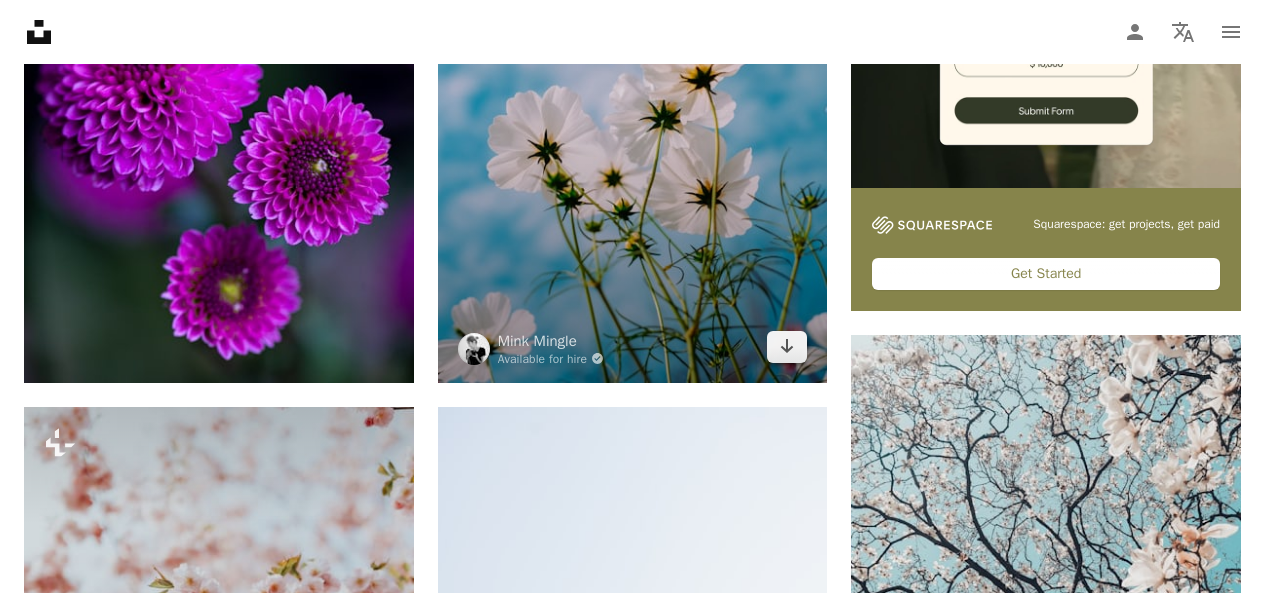 scroll, scrollTop: 600, scrollLeft: 0, axis: vertical 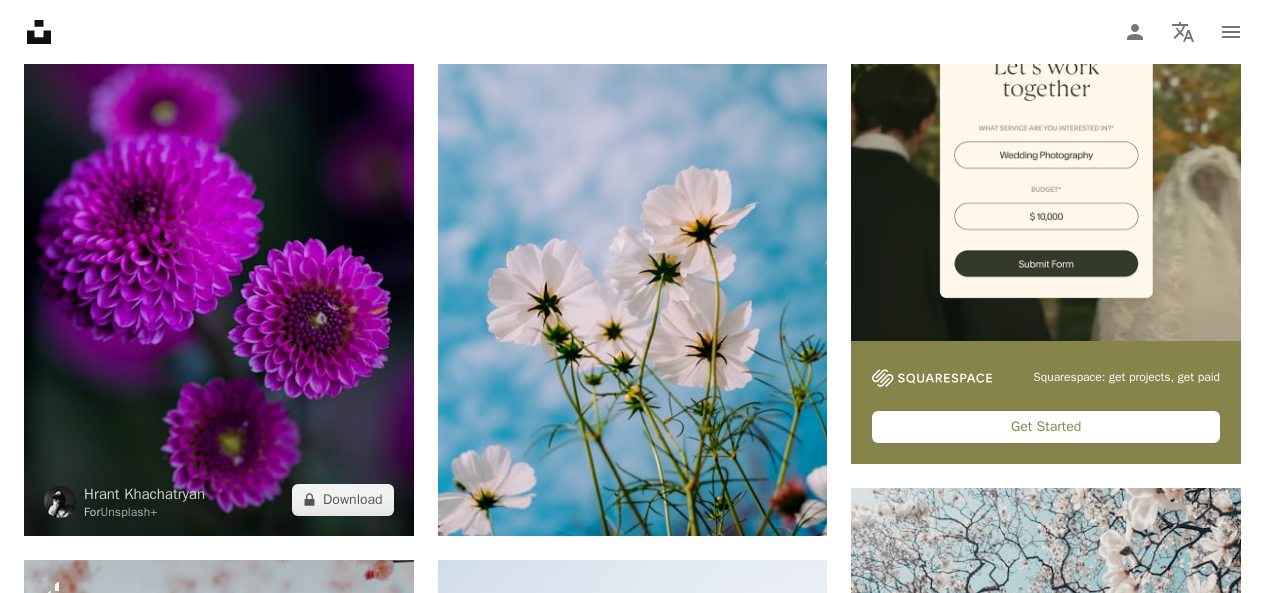click at bounding box center [219, 243] 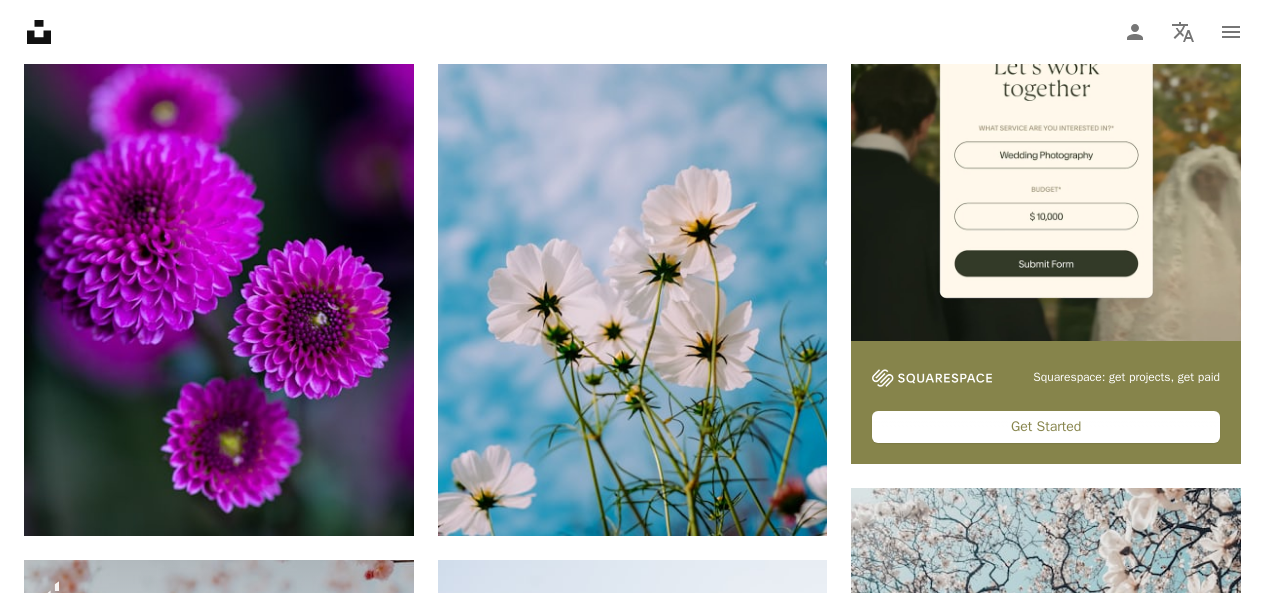 drag, startPoint x: 151, startPoint y: 416, endPoint x: 6, endPoint y: 306, distance: 182.00275 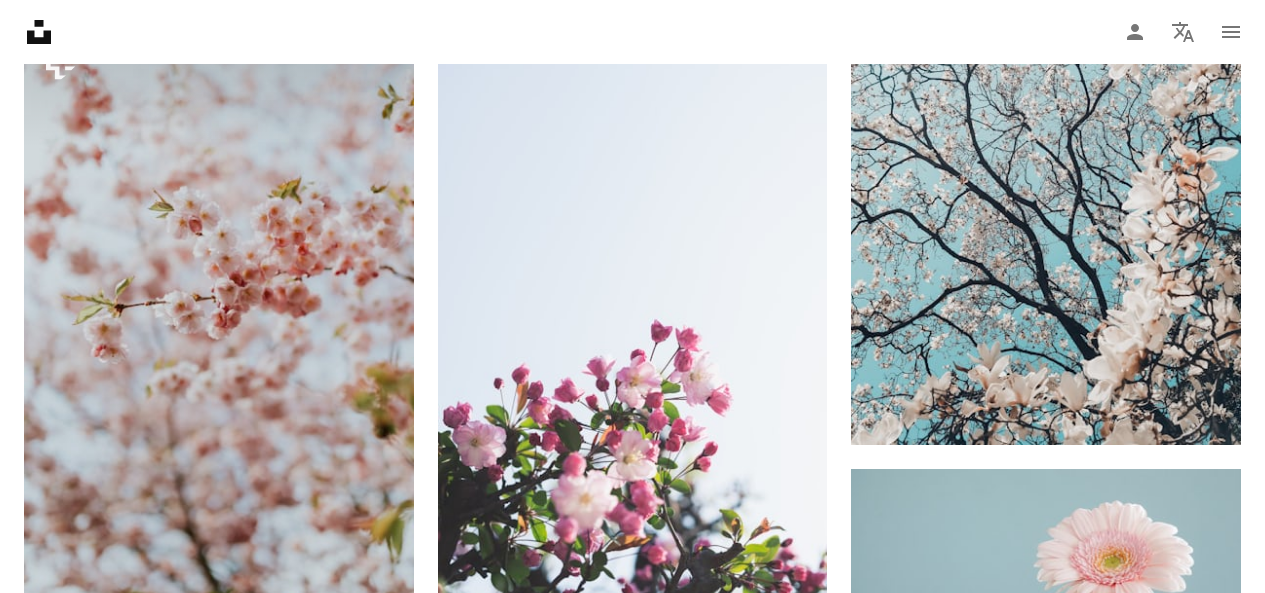 scroll, scrollTop: 1300, scrollLeft: 0, axis: vertical 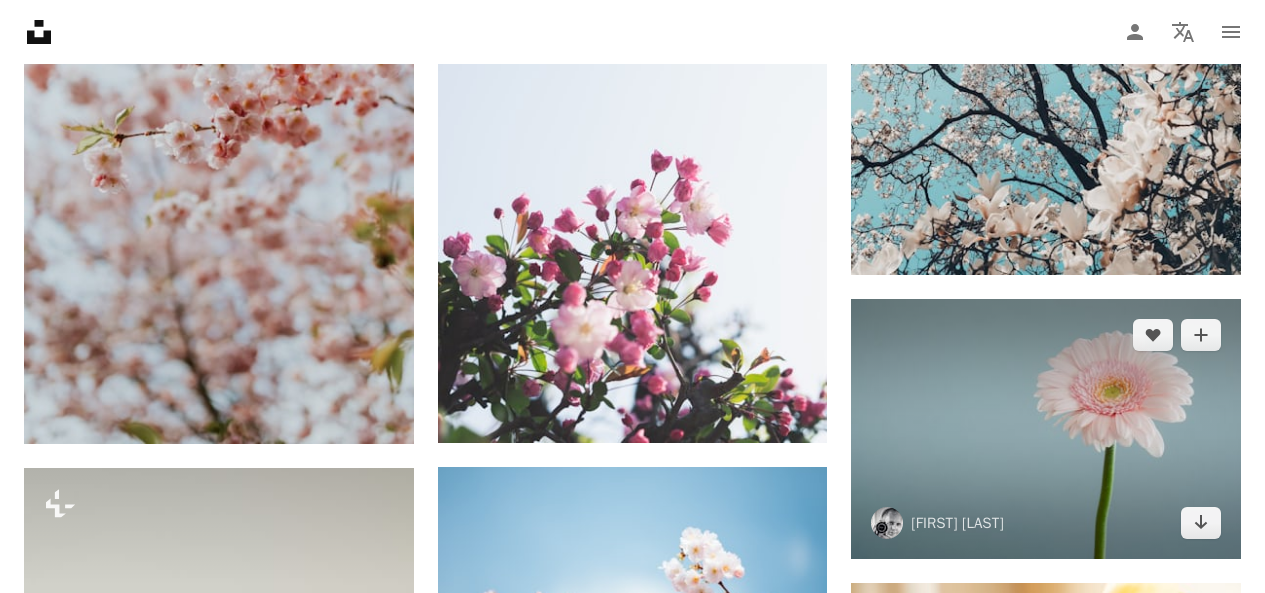 click at bounding box center (1046, 429) 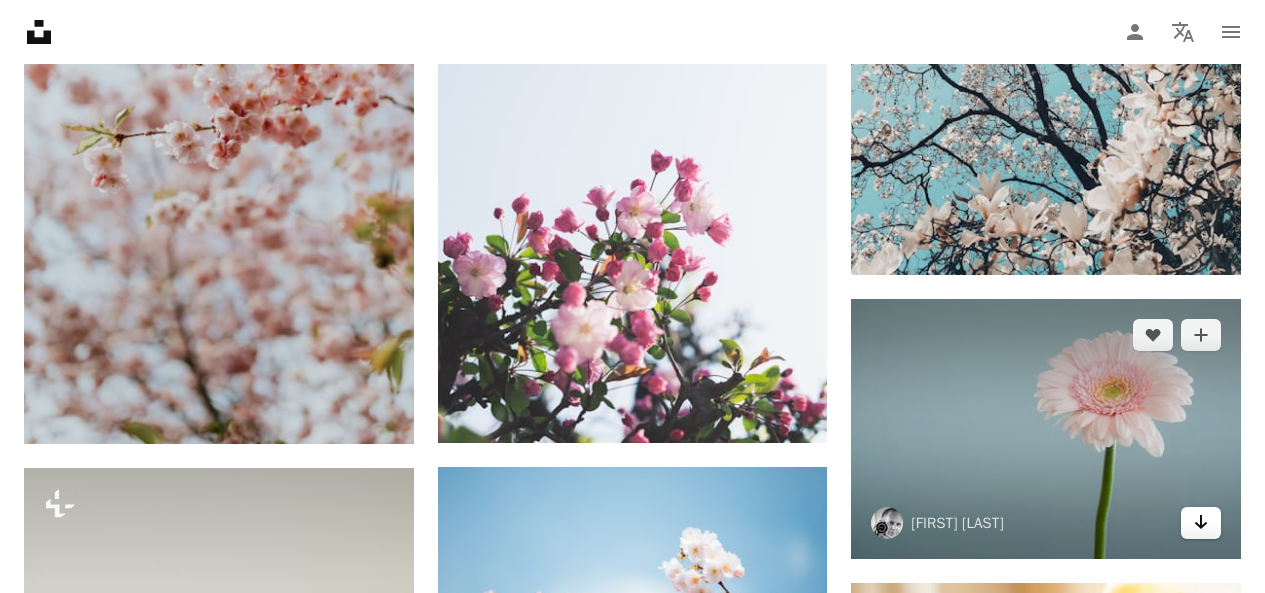 click on "Arrow pointing down" 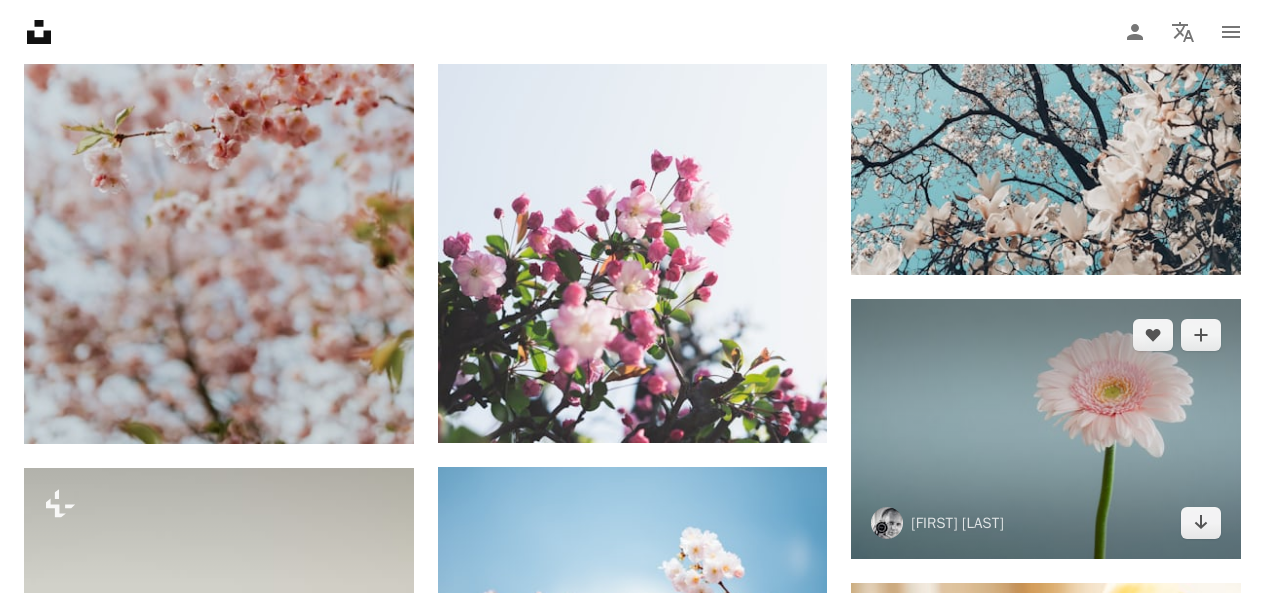 click at bounding box center [1046, 429] 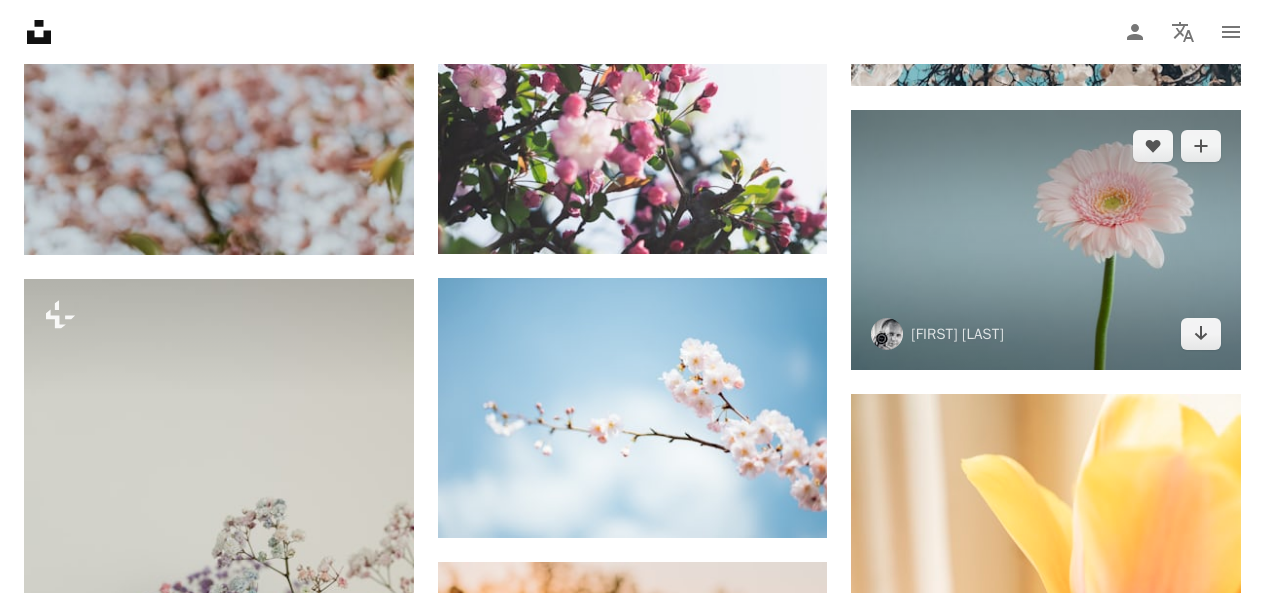 scroll, scrollTop: 1700, scrollLeft: 0, axis: vertical 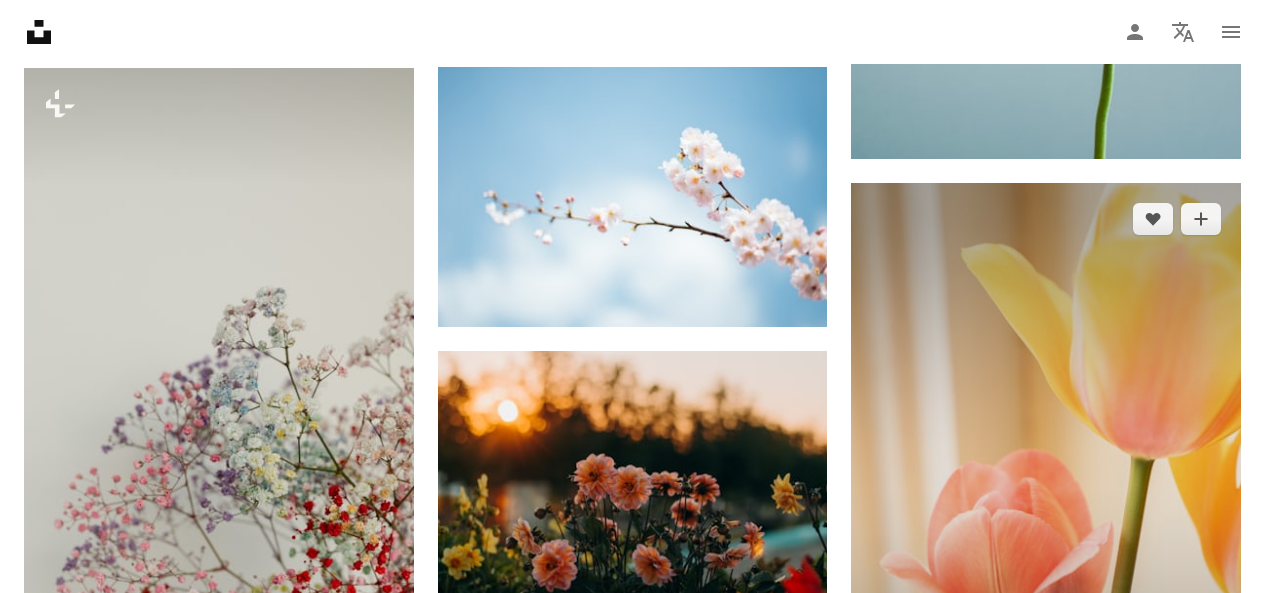 click at bounding box center (1046, 475) 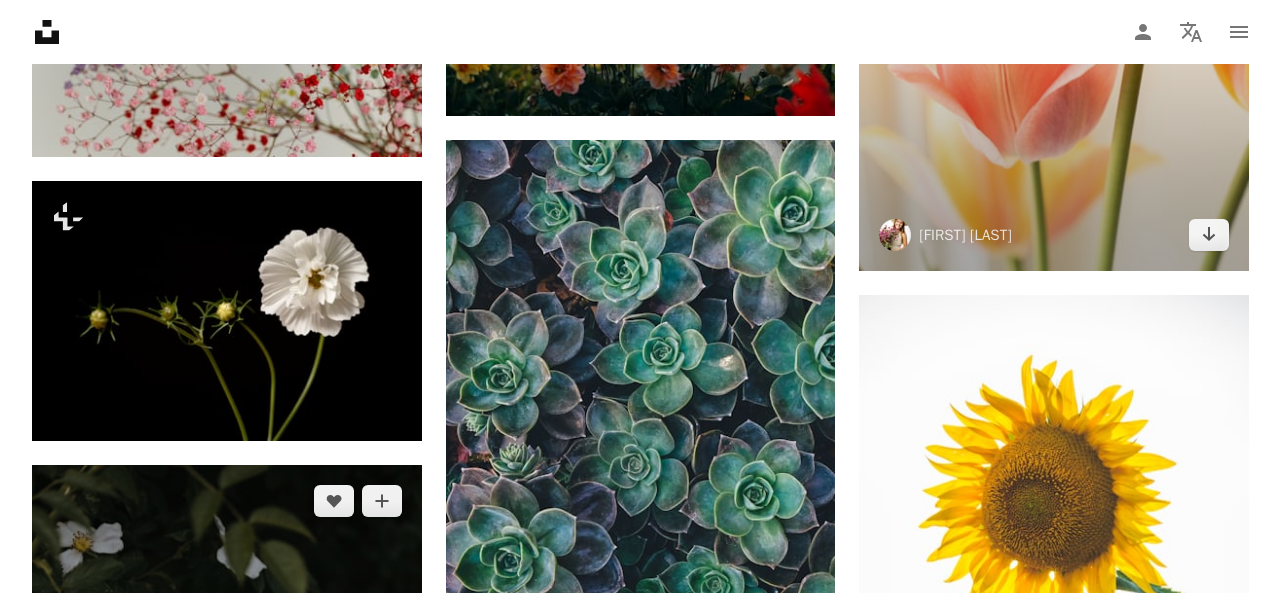 scroll, scrollTop: 2200, scrollLeft: 0, axis: vertical 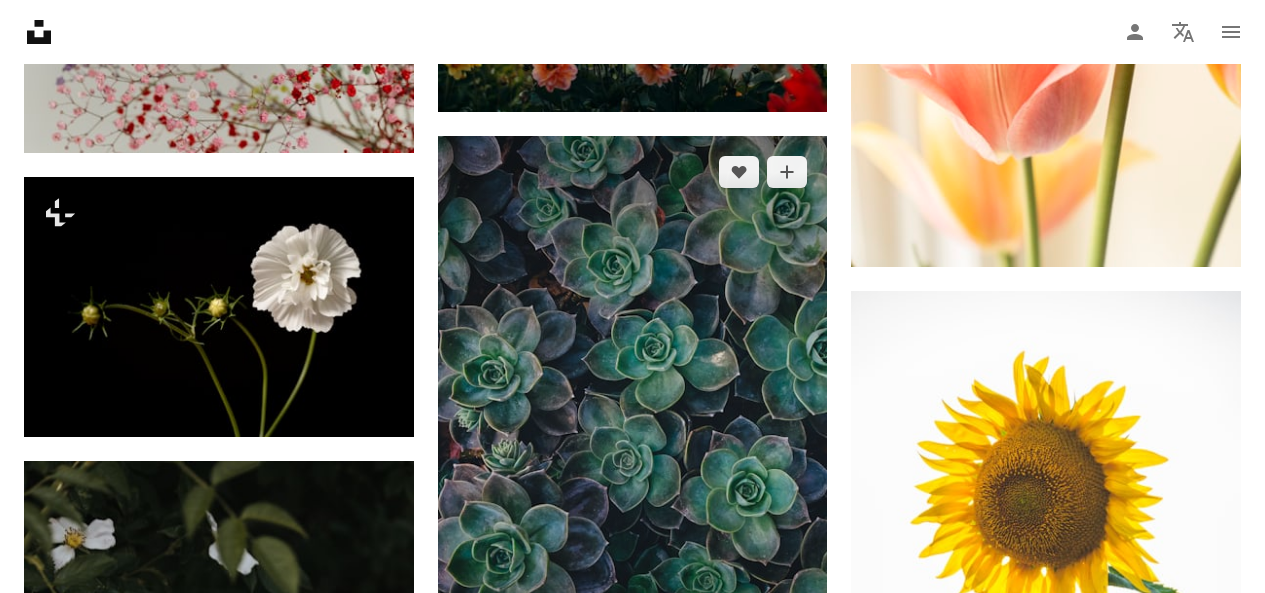 click at bounding box center (633, 431) 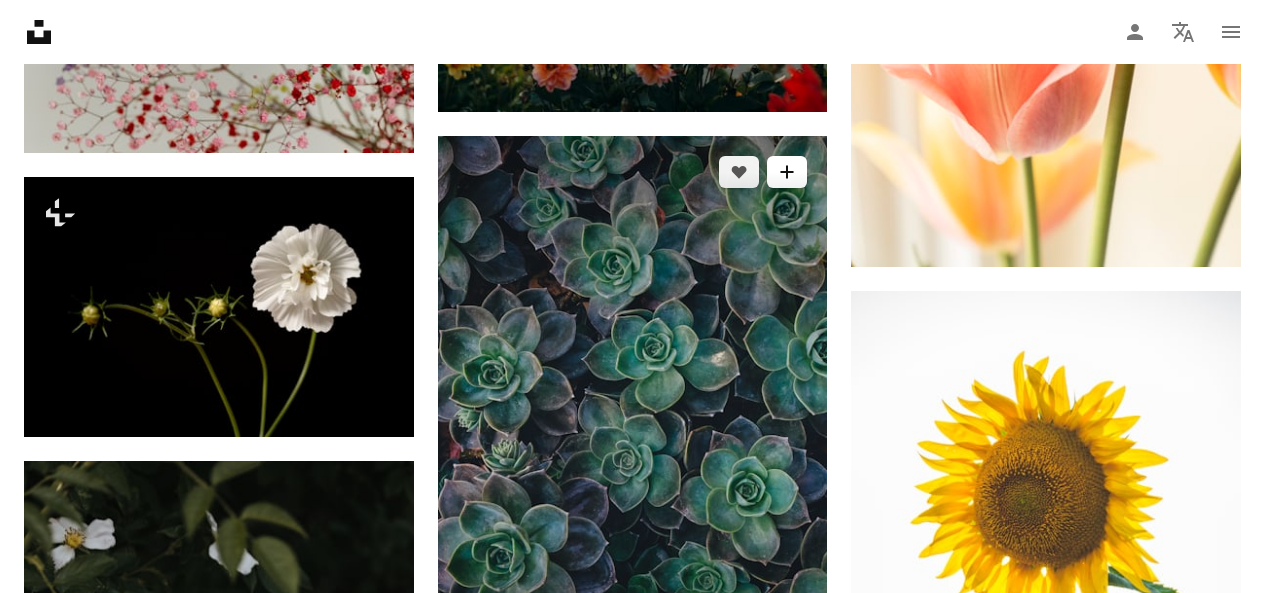 click on "A plus sign" at bounding box center [787, 172] 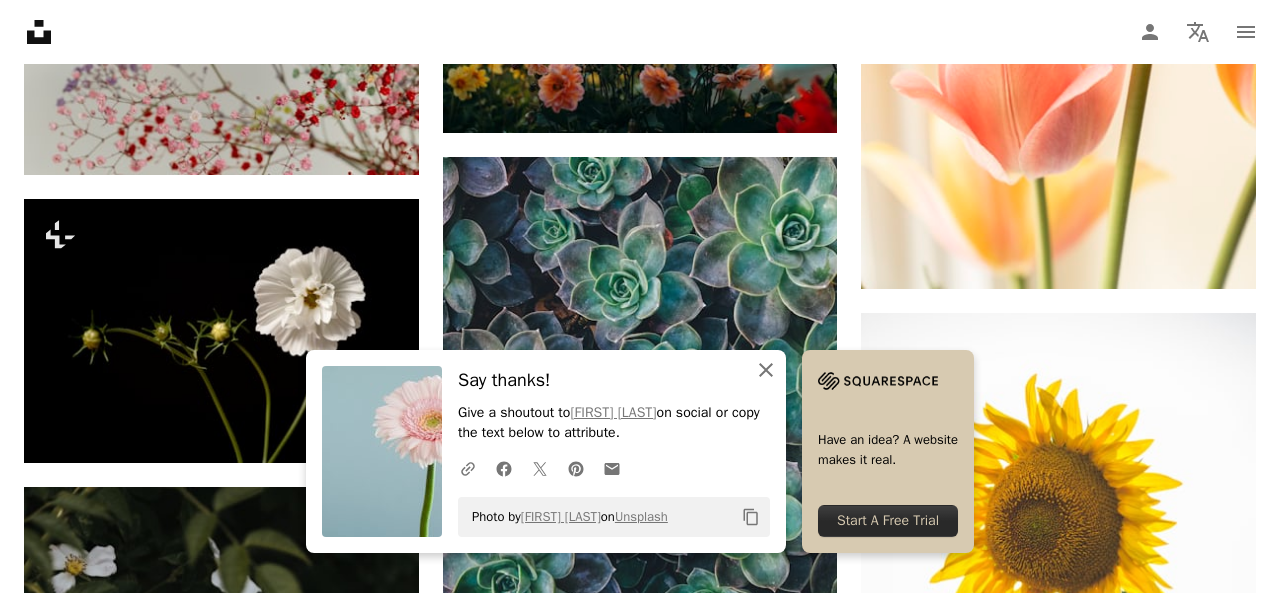 click 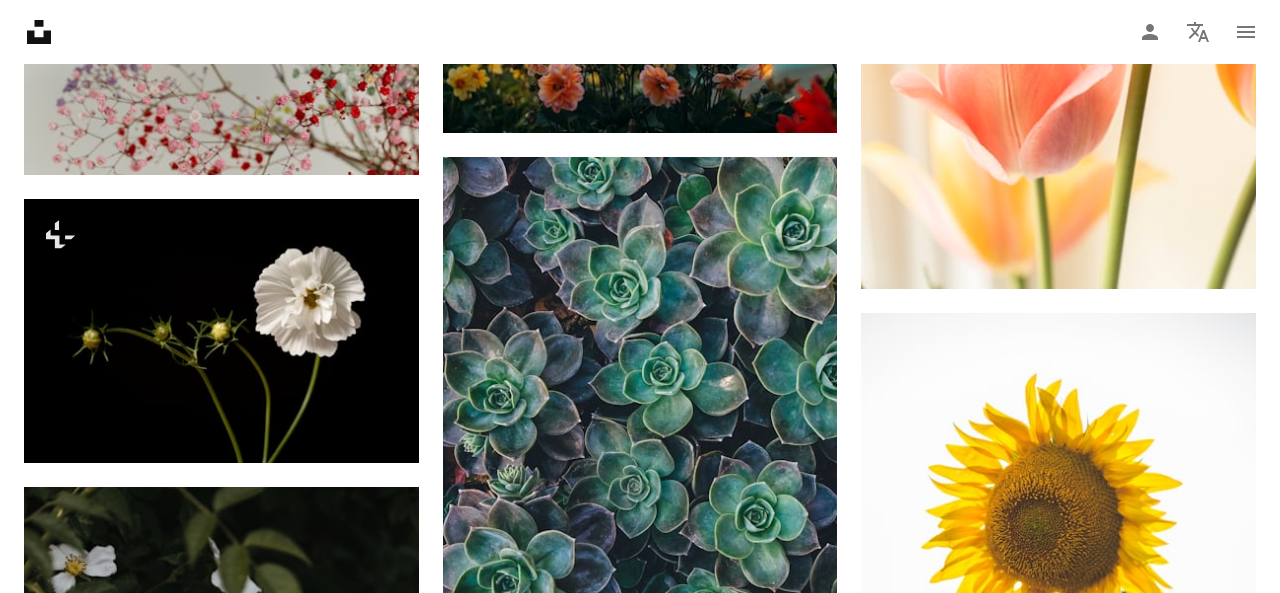 click at bounding box center [330, 7133] 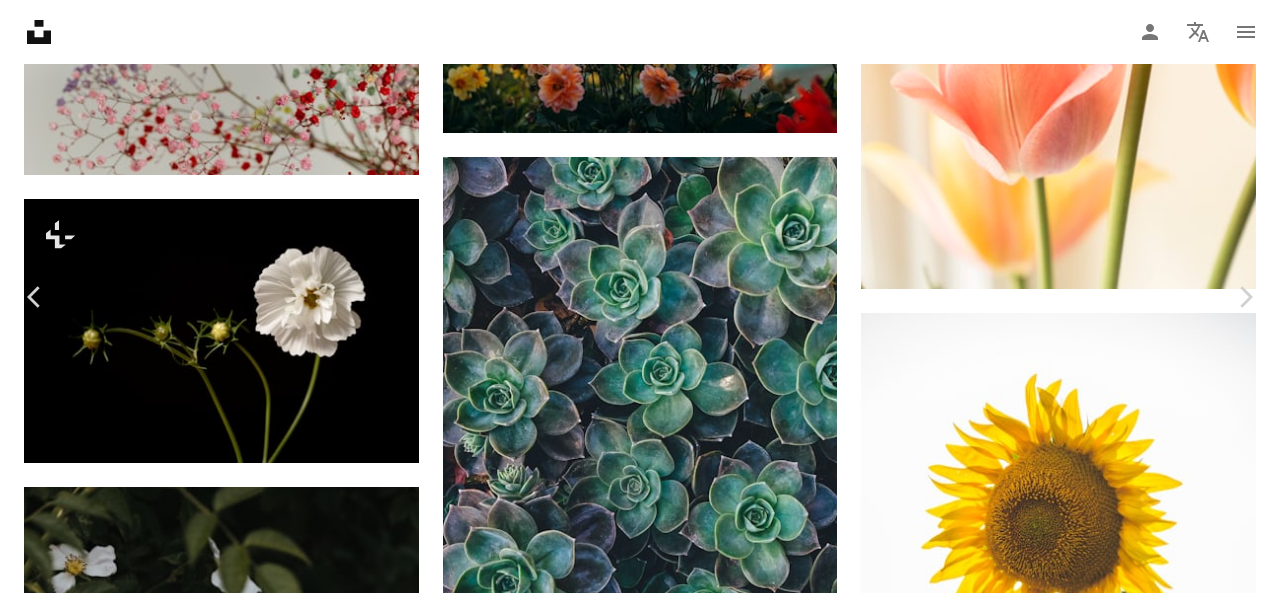 scroll, scrollTop: 1800, scrollLeft: 0, axis: vertical 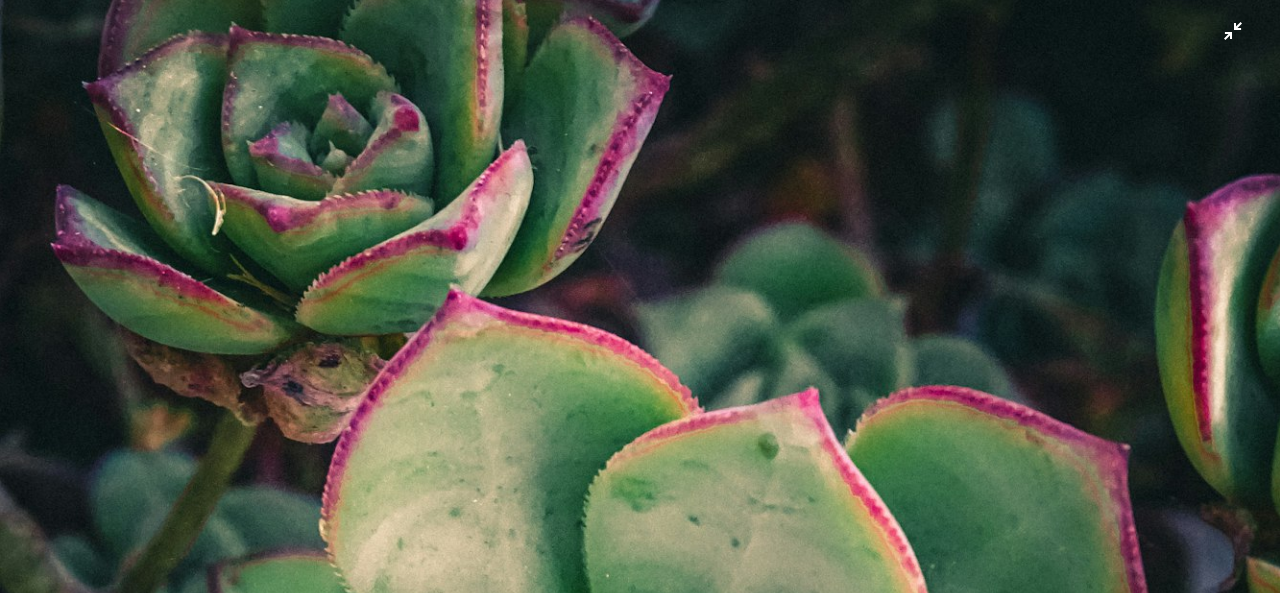 click at bounding box center (640, 853) 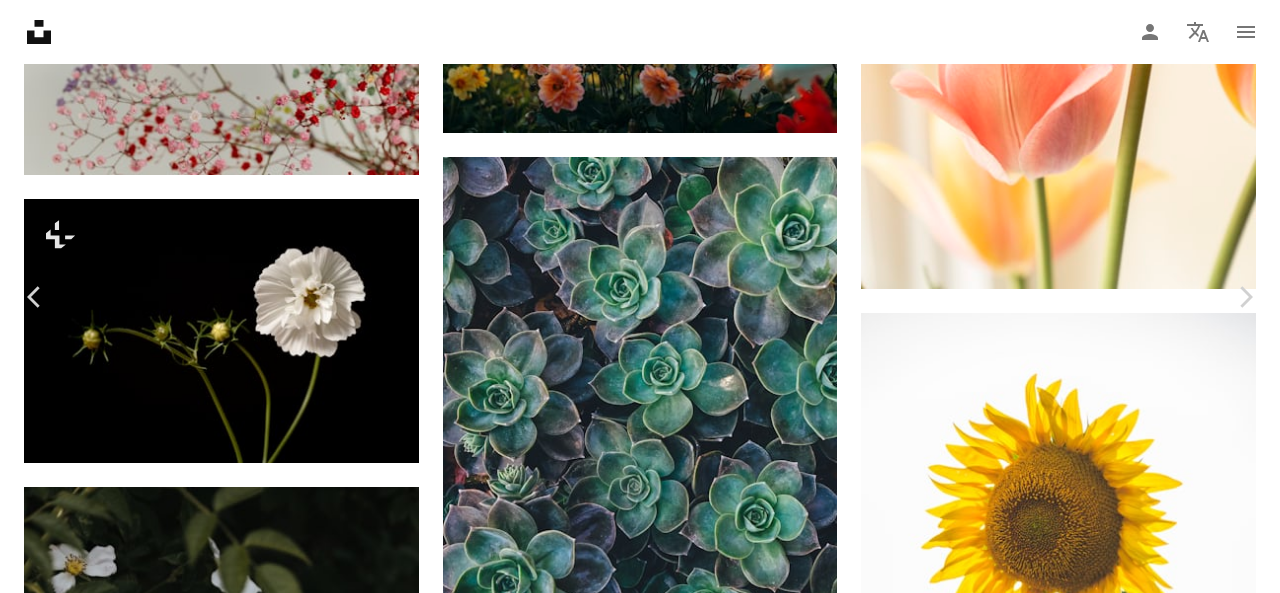 scroll, scrollTop: 3175, scrollLeft: 0, axis: vertical 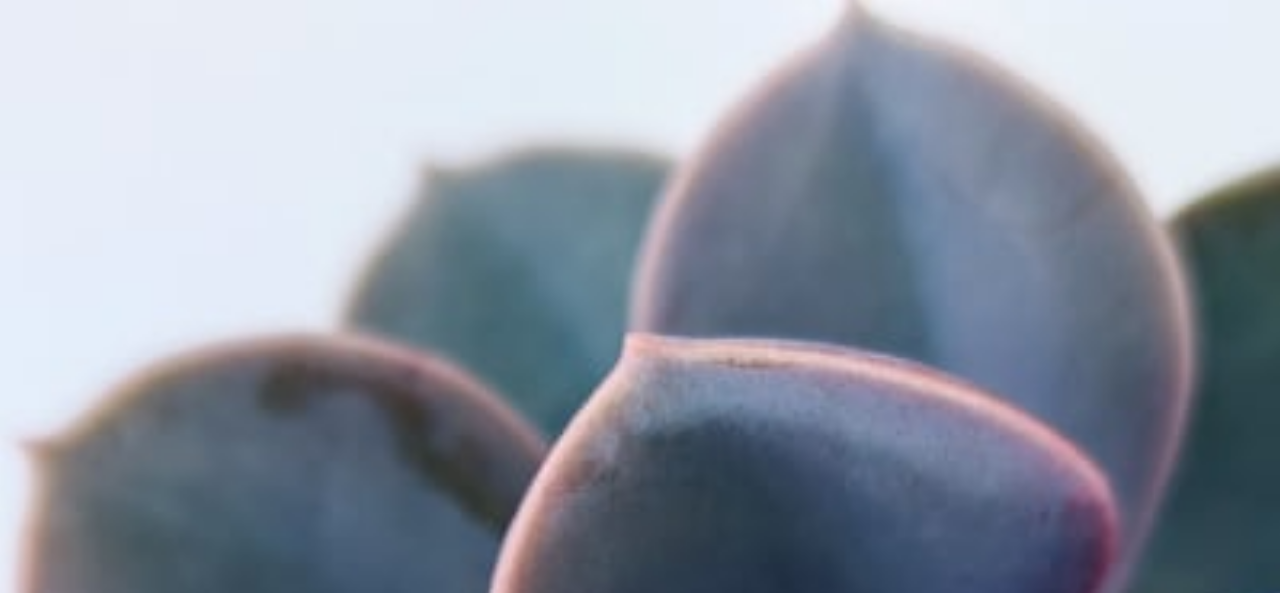 click at bounding box center [640, 850] 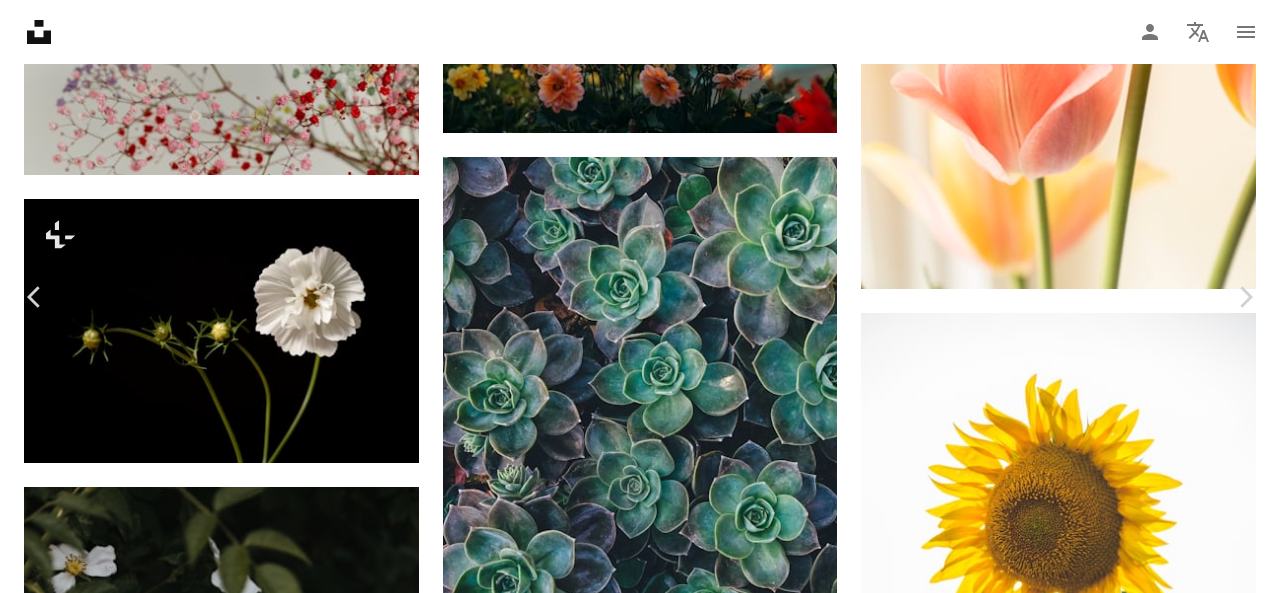 scroll, scrollTop: 75, scrollLeft: 0, axis: vertical 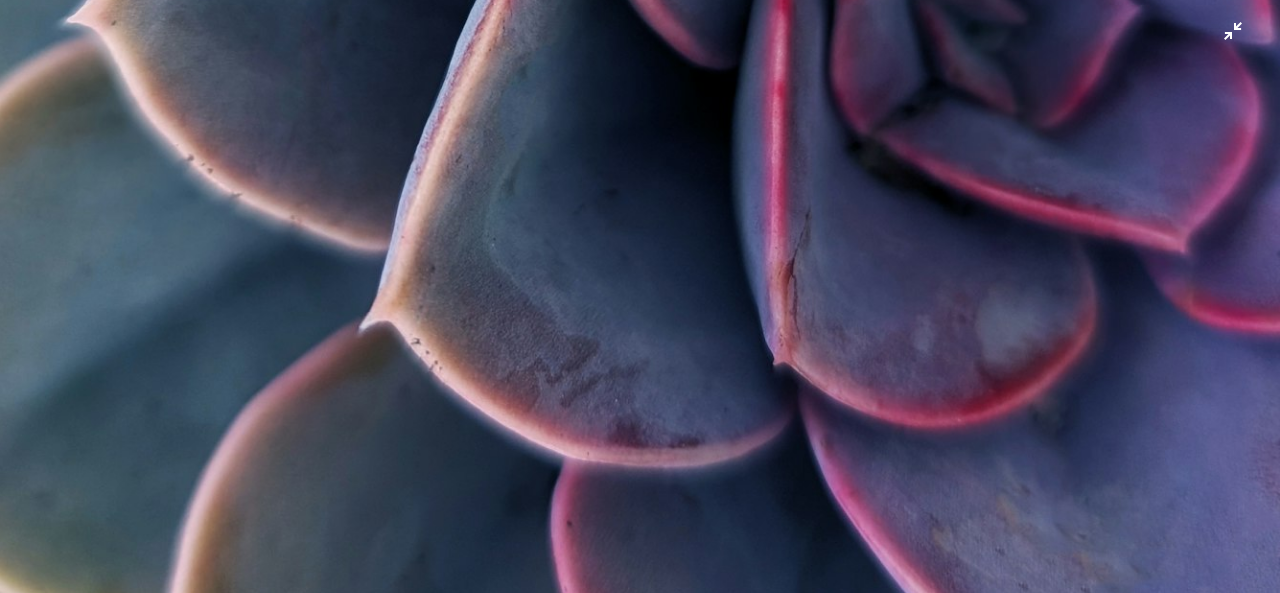 click at bounding box center [640, -218] 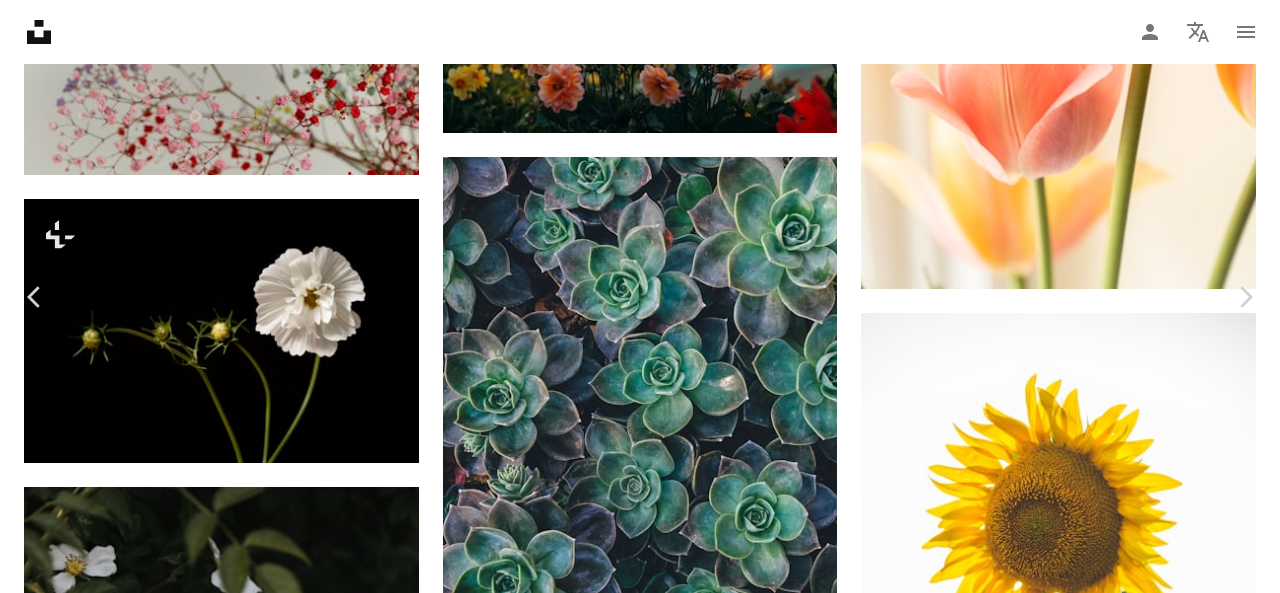 click at bounding box center (632, 6984) 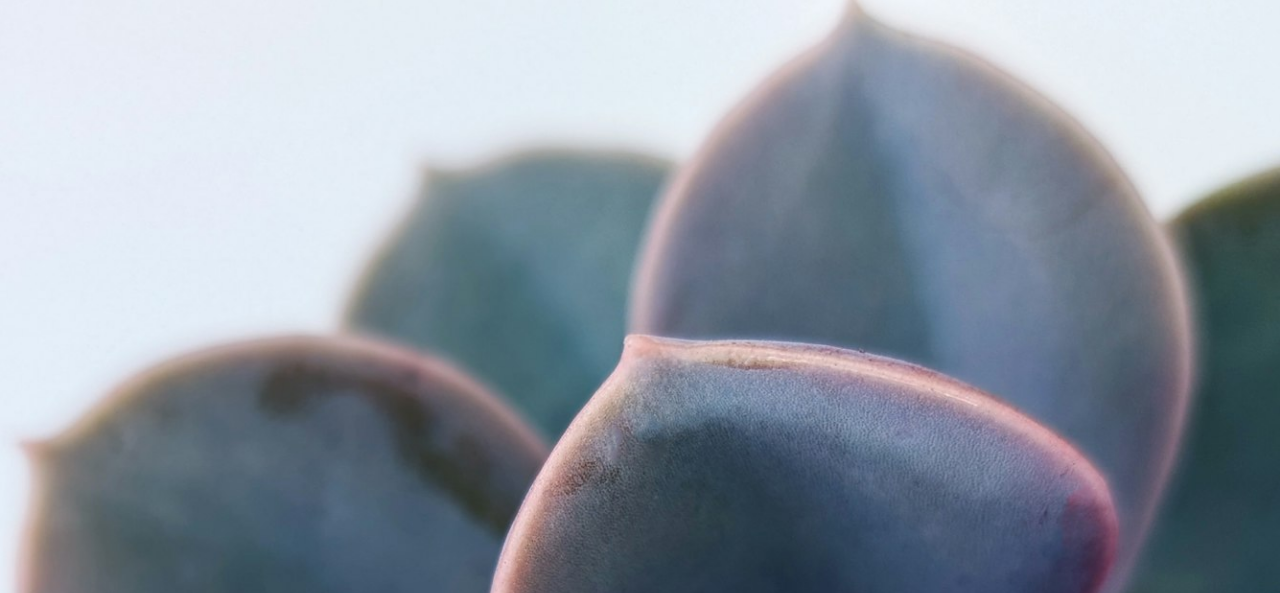 scroll, scrollTop: 535, scrollLeft: 0, axis: vertical 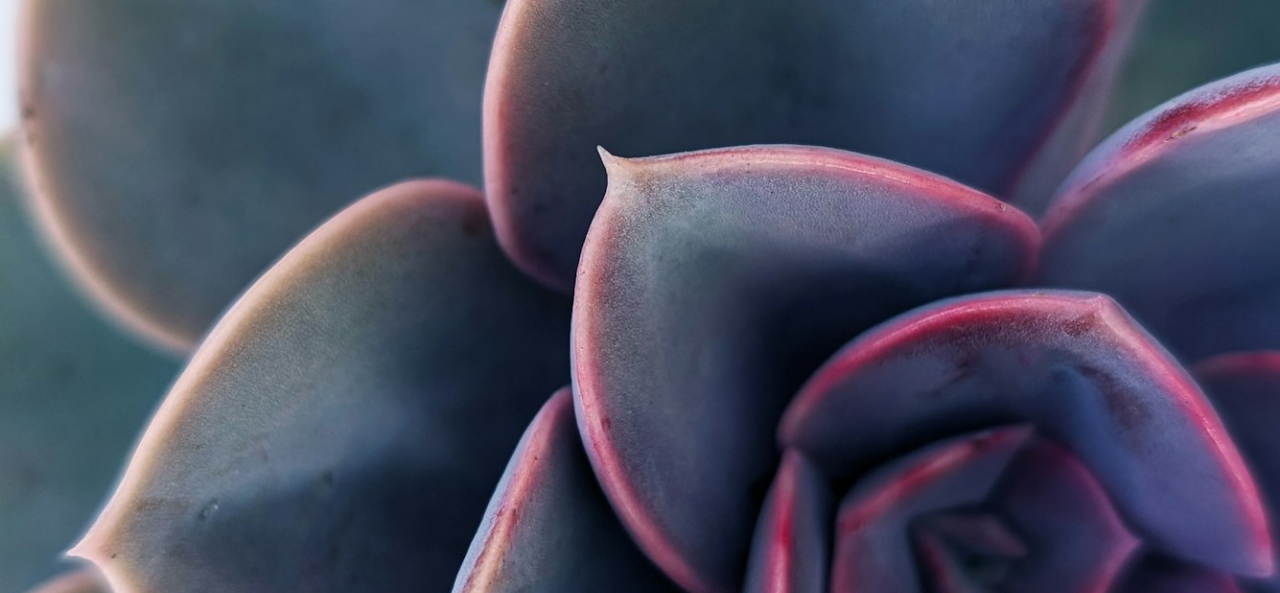 click at bounding box center [640, 315] 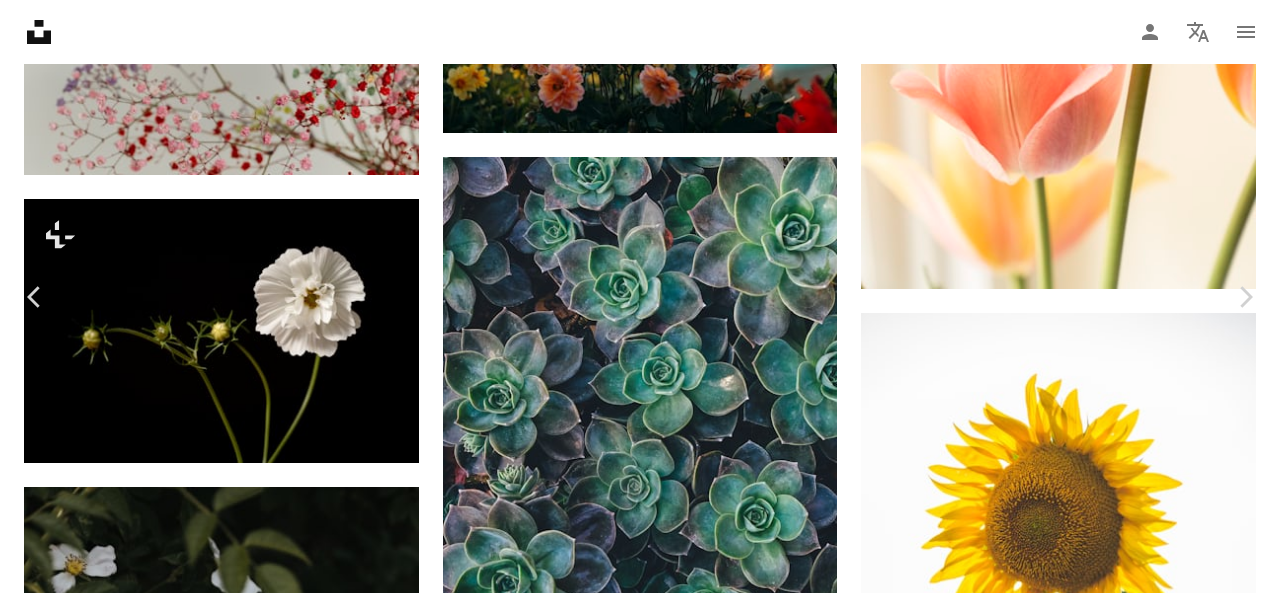 click at bounding box center [632, 6984] 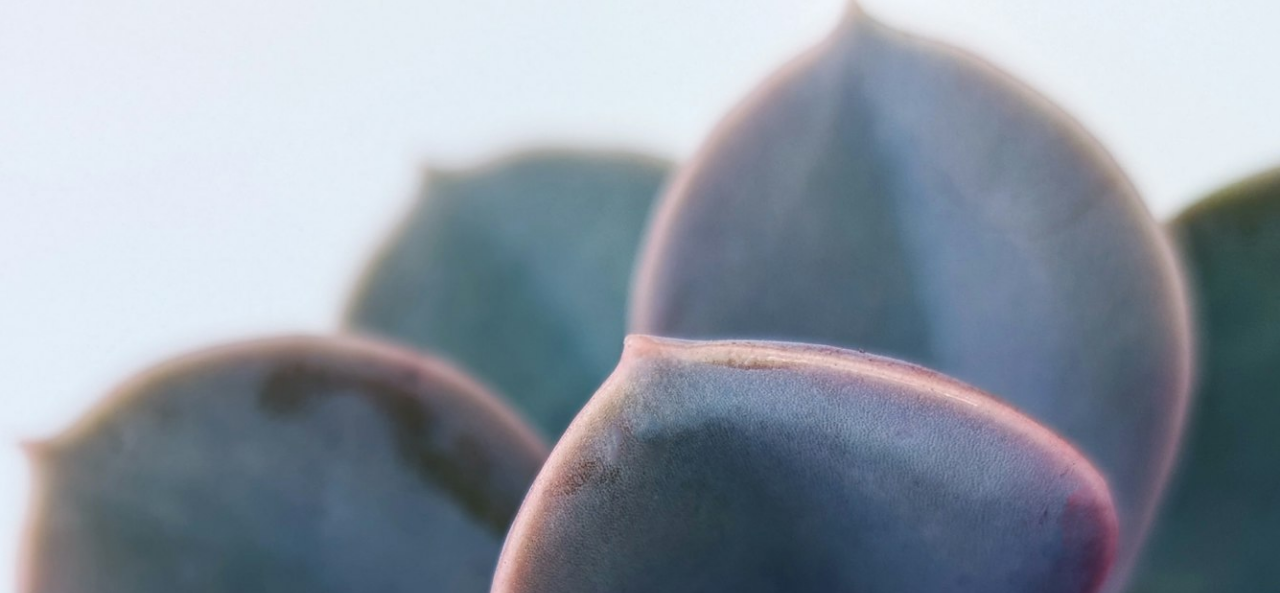 scroll, scrollTop: 535, scrollLeft: 0, axis: vertical 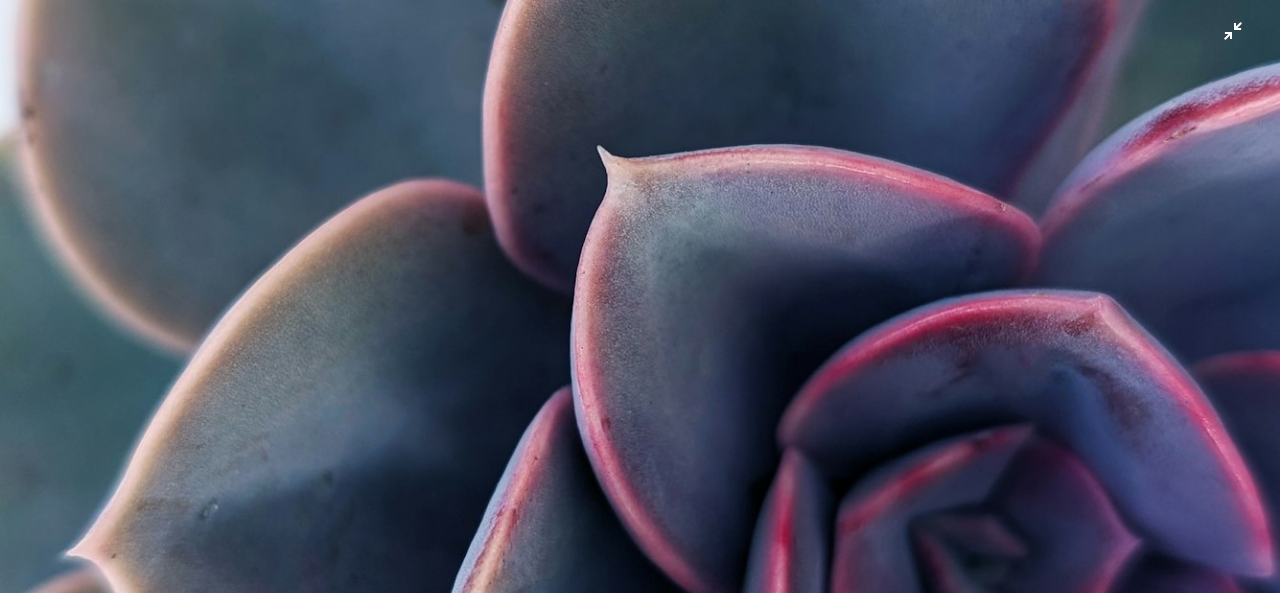 click at bounding box center (640, 315) 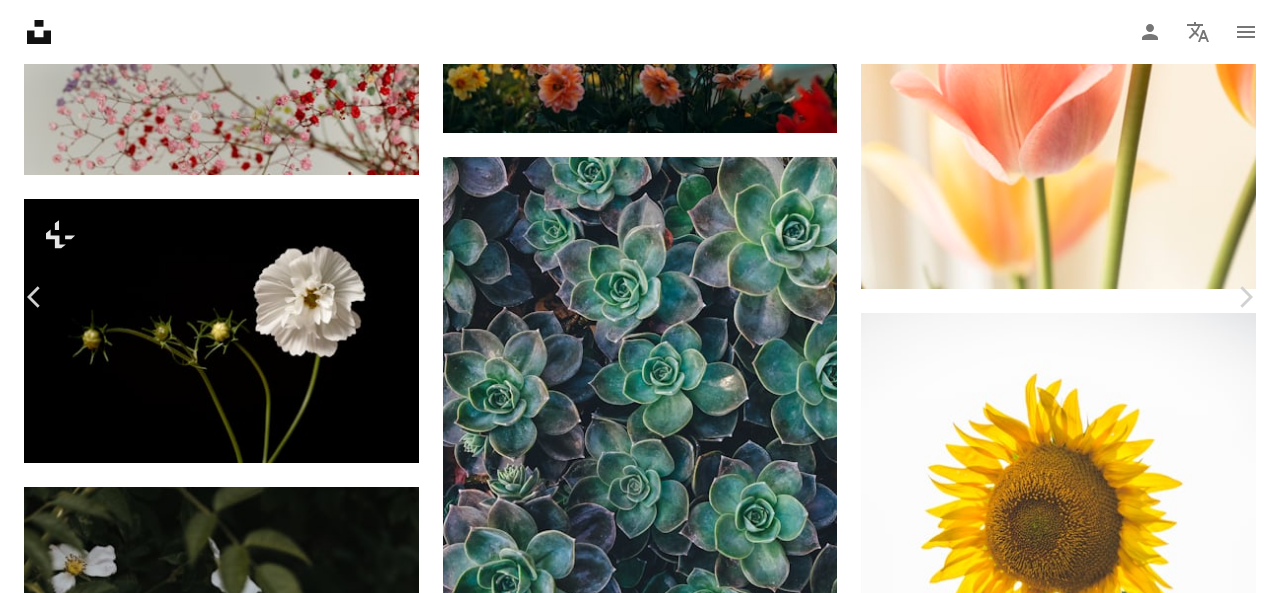 scroll, scrollTop: 875, scrollLeft: 0, axis: vertical 